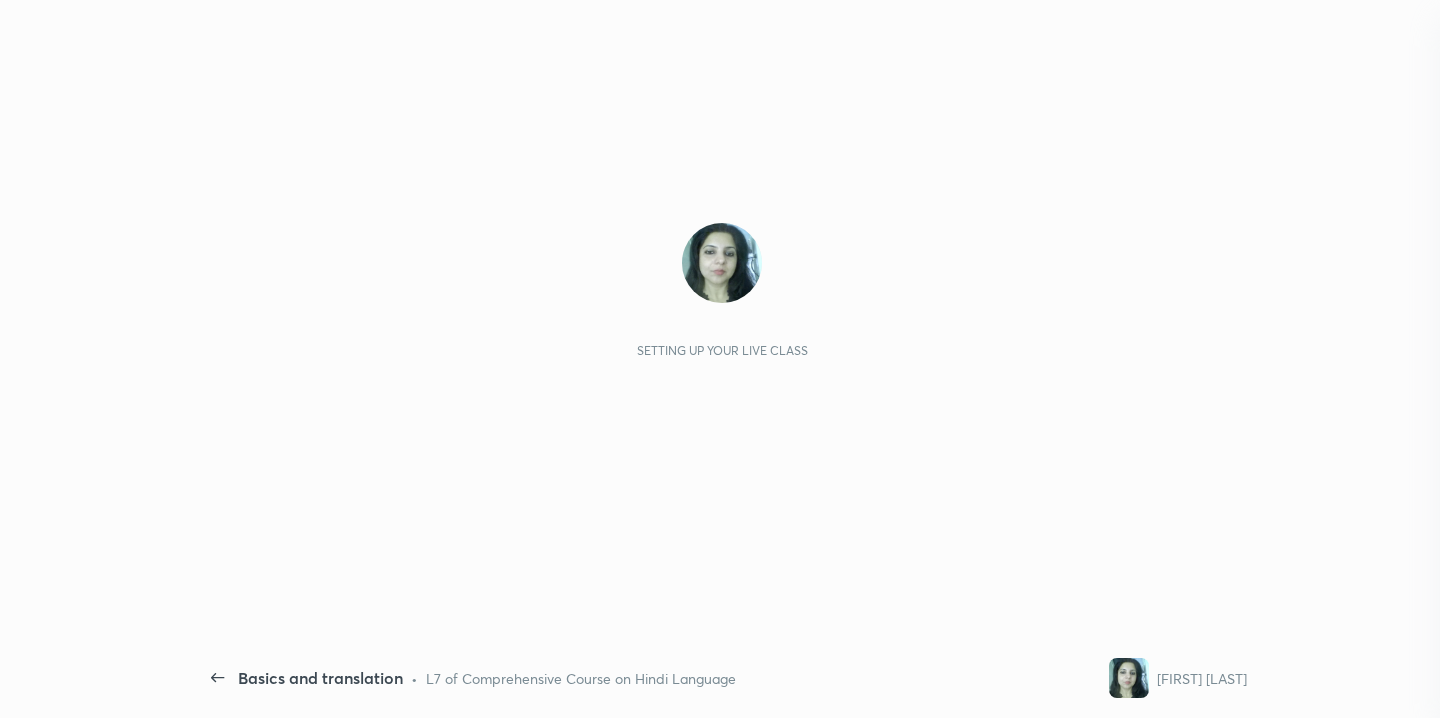 scroll, scrollTop: 0, scrollLeft: 0, axis: both 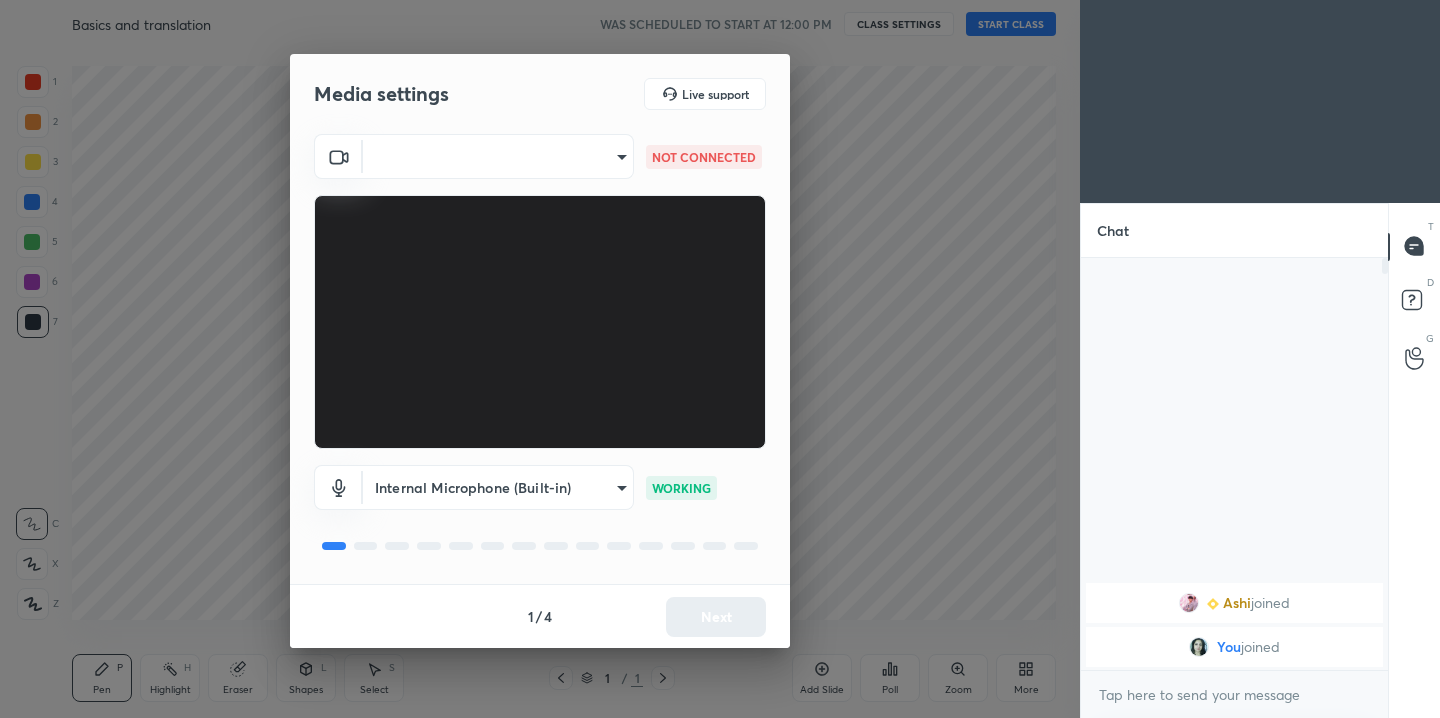 click 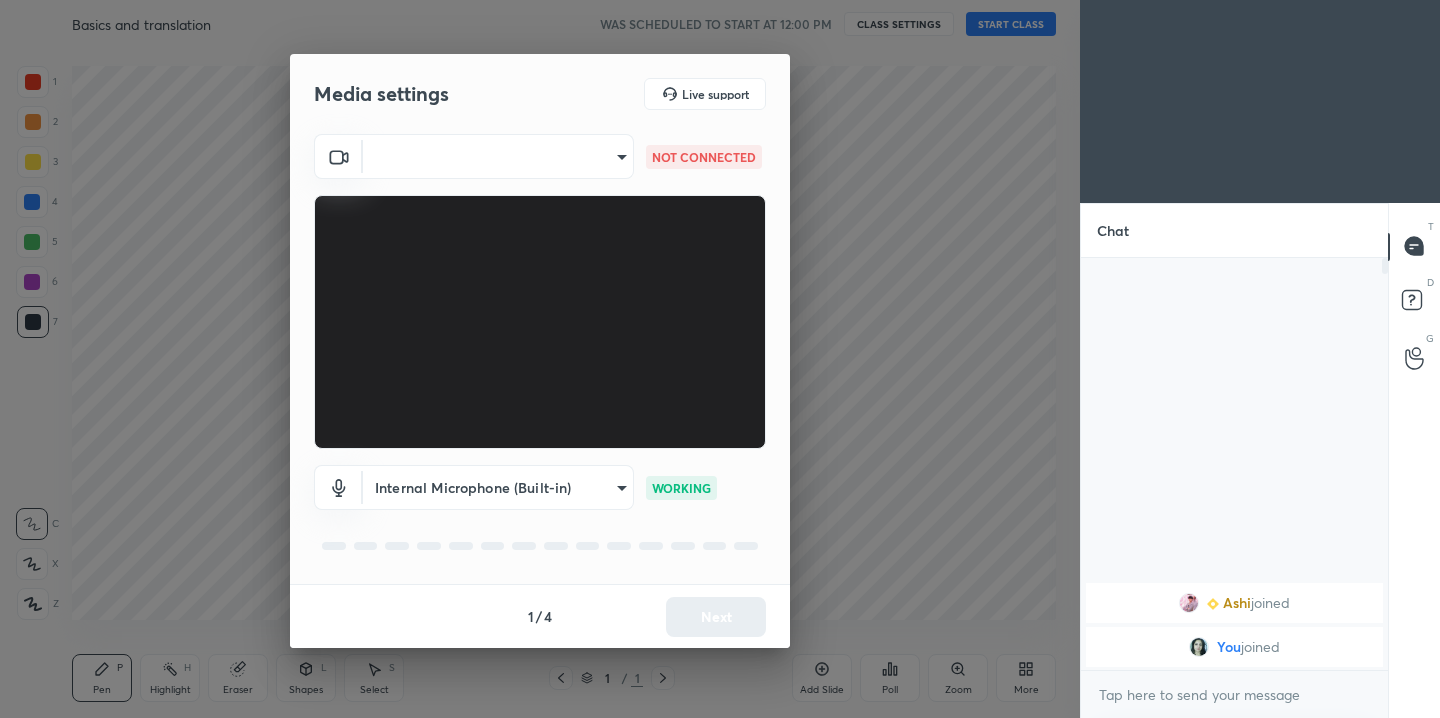 click 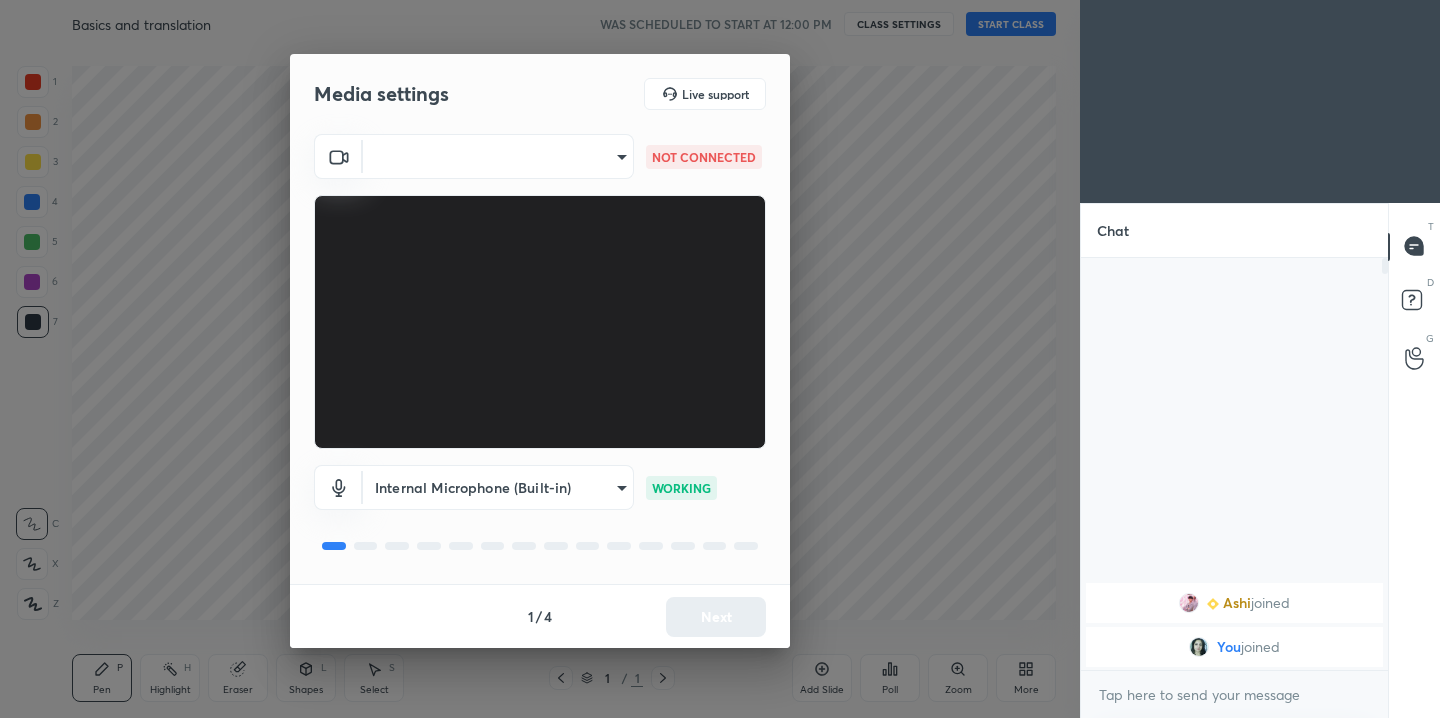click 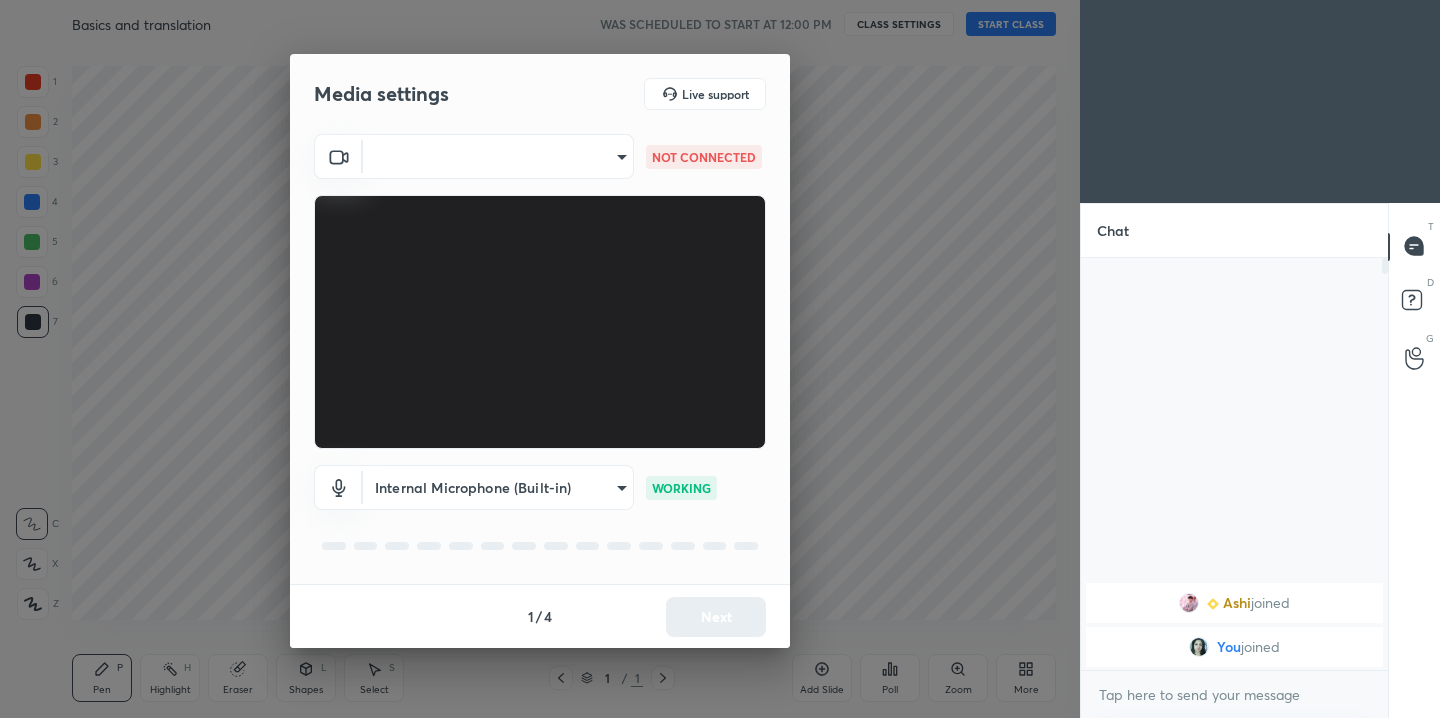 click 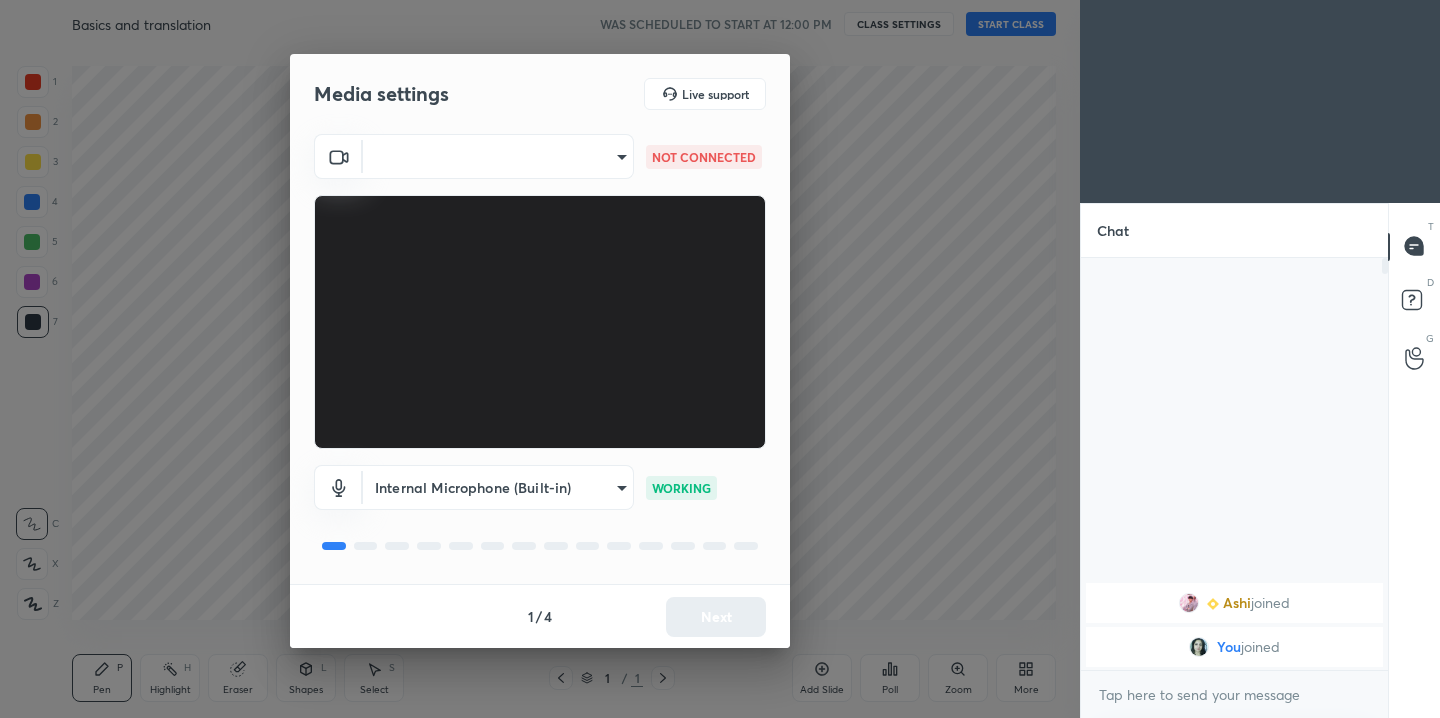 click 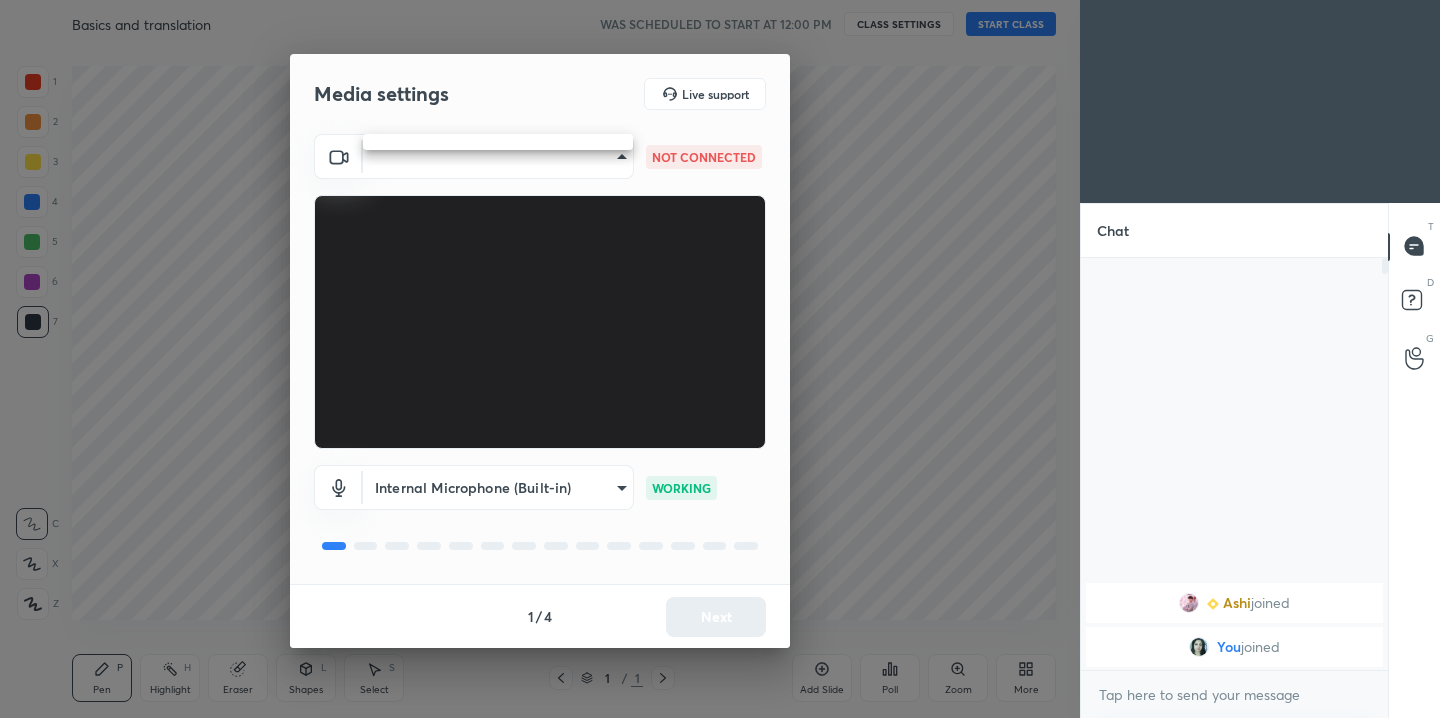 click at bounding box center (720, 359) 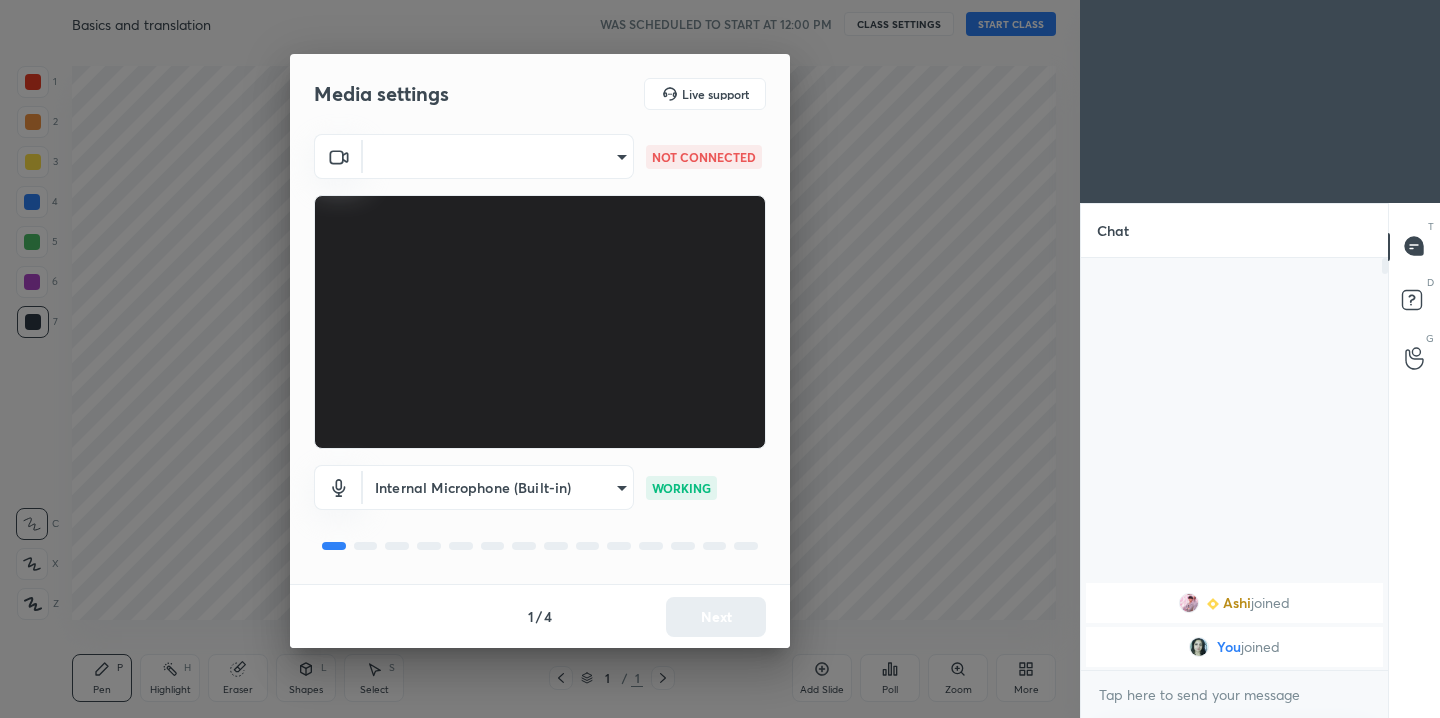 click on "NOT CONNECTED" at bounding box center [704, 157] 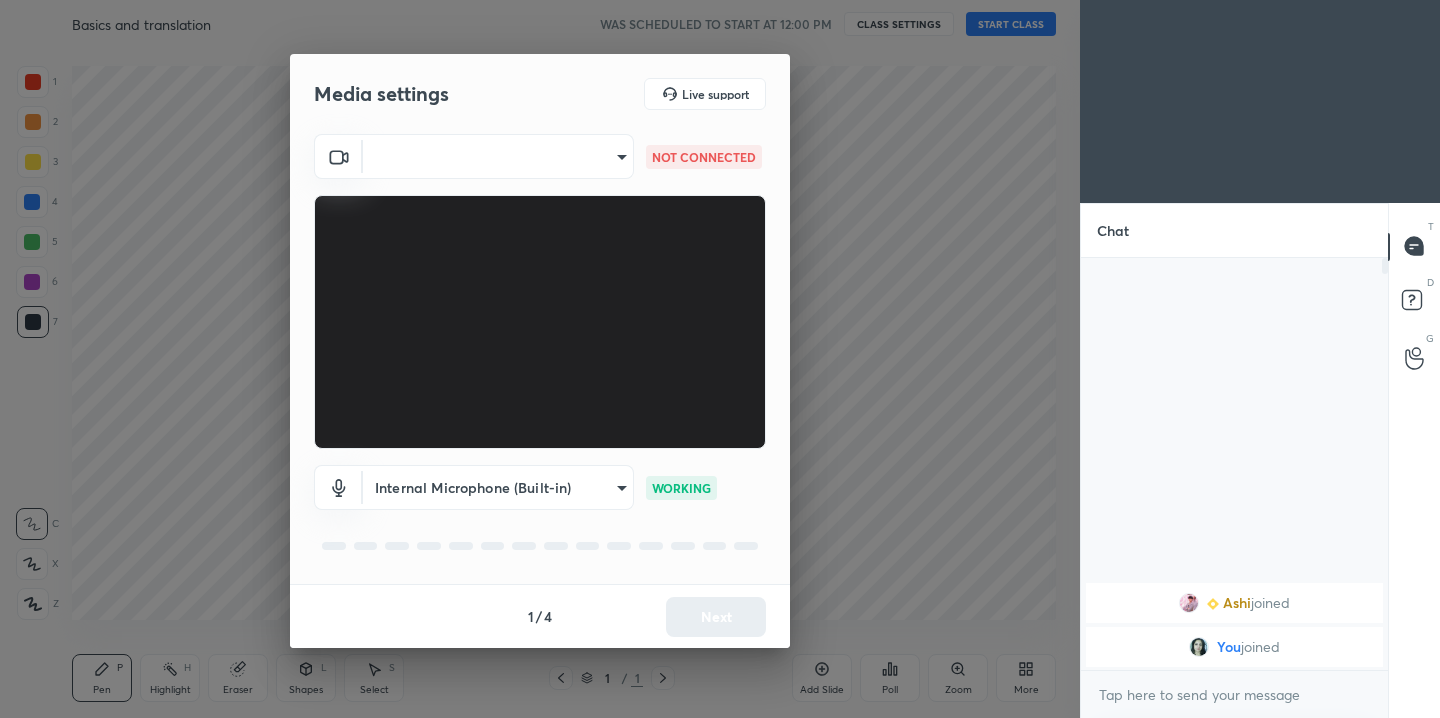 click 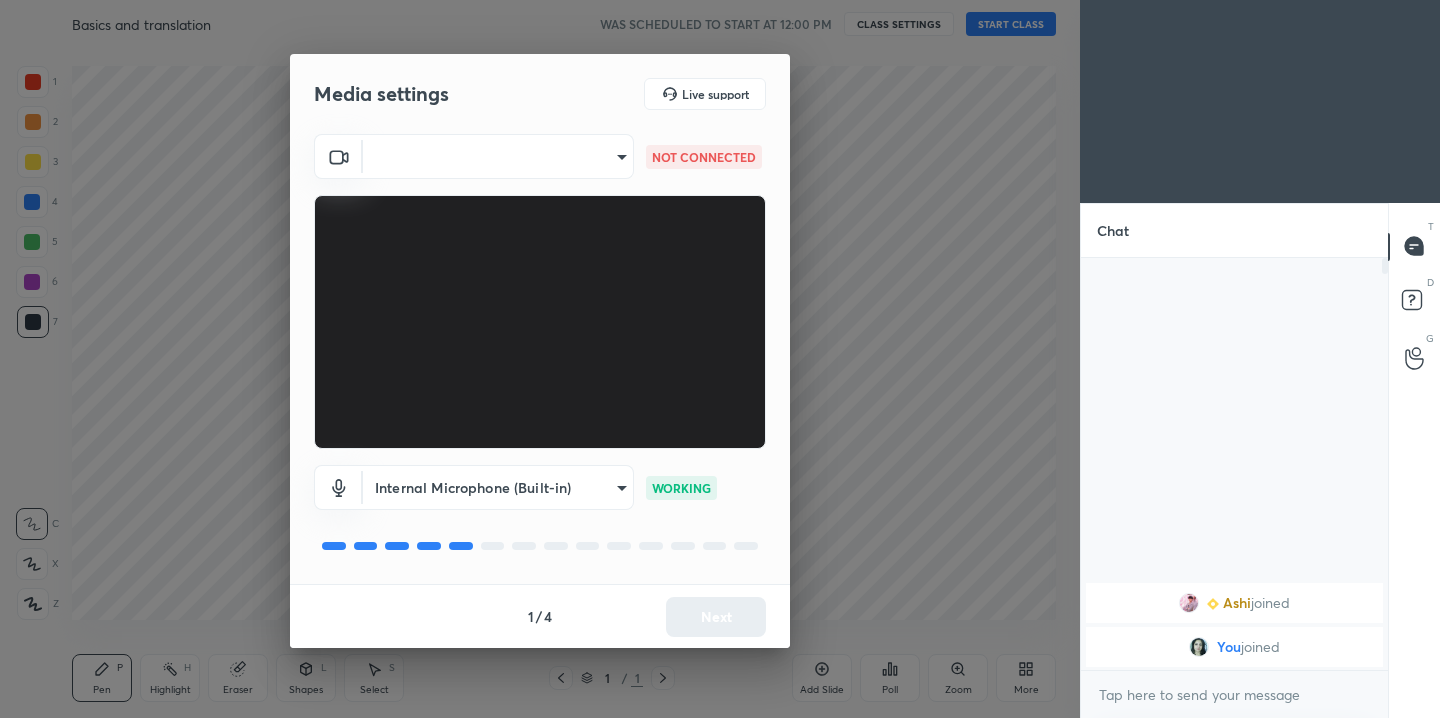 click 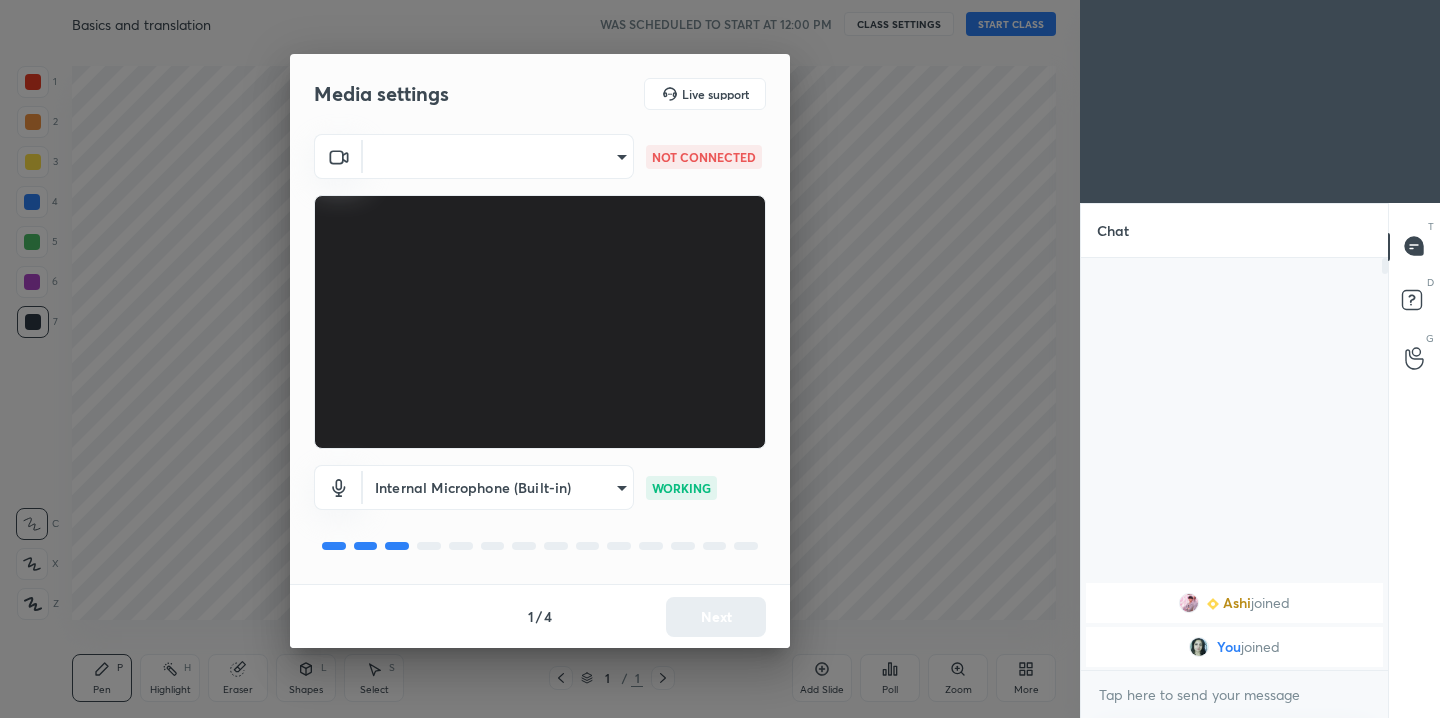 click 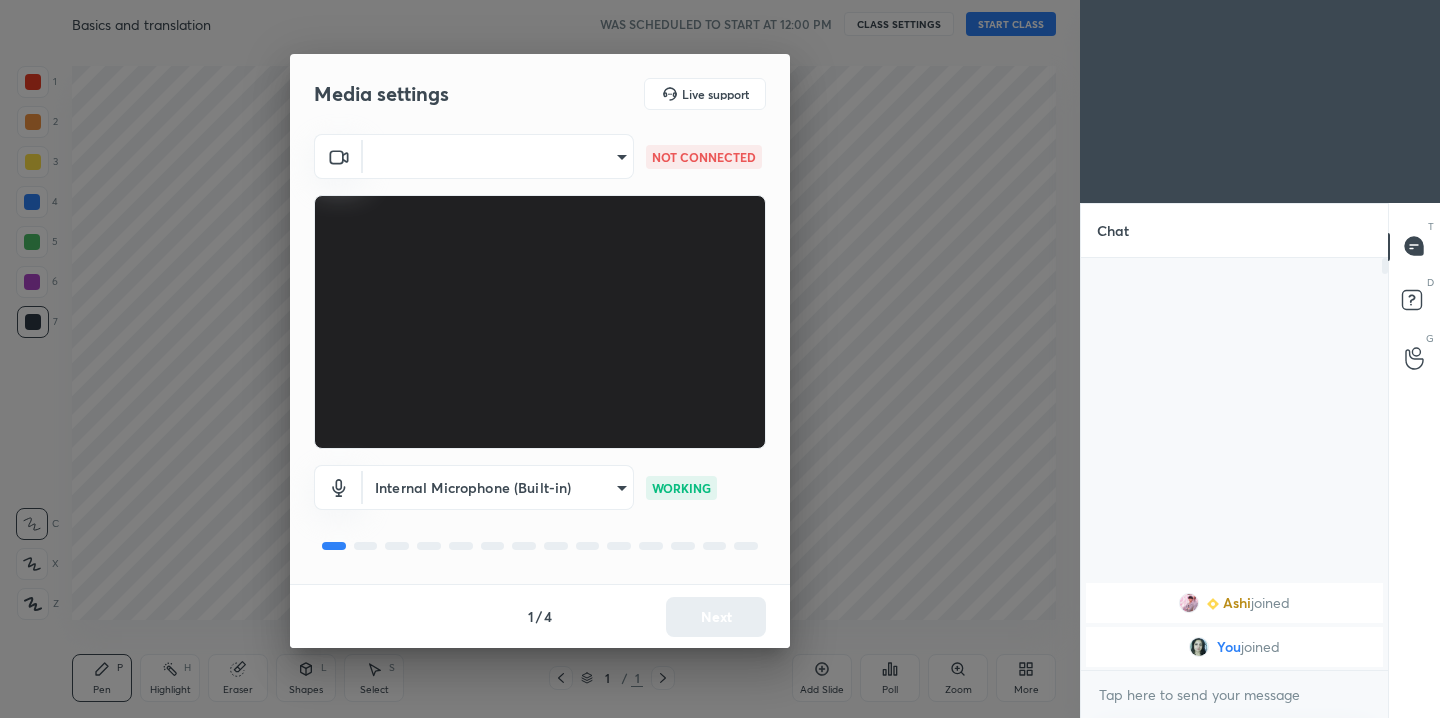 click 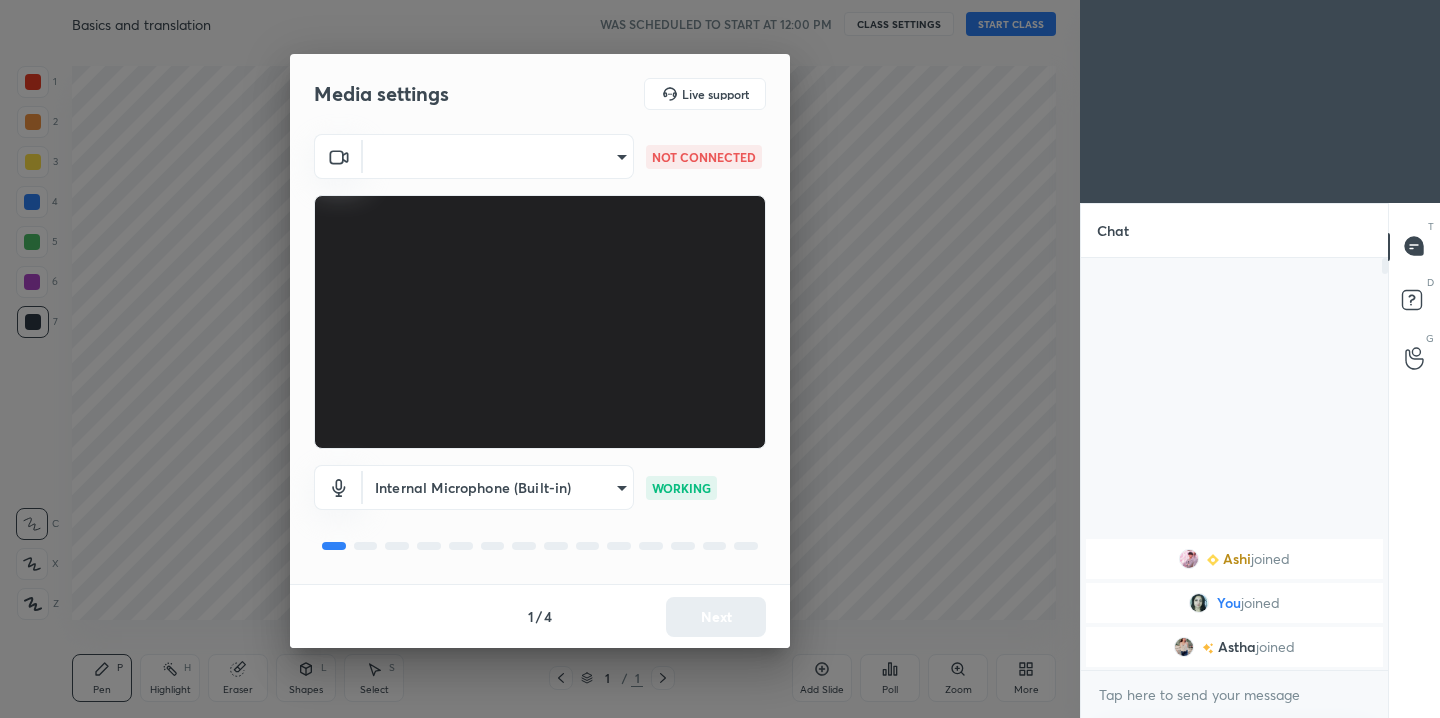 click on "NOT CONNECTED" at bounding box center (704, 157) 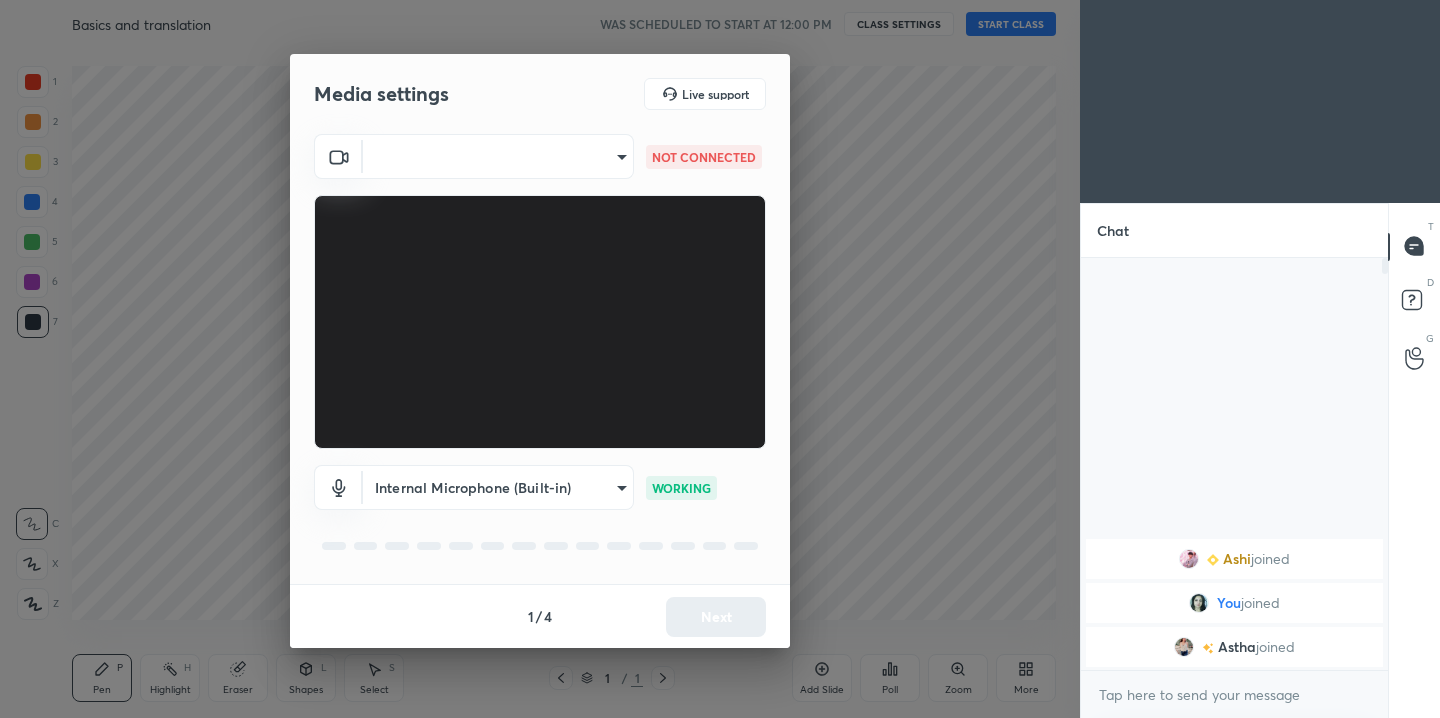 click on "1 / 4 Next" at bounding box center [540, 616] 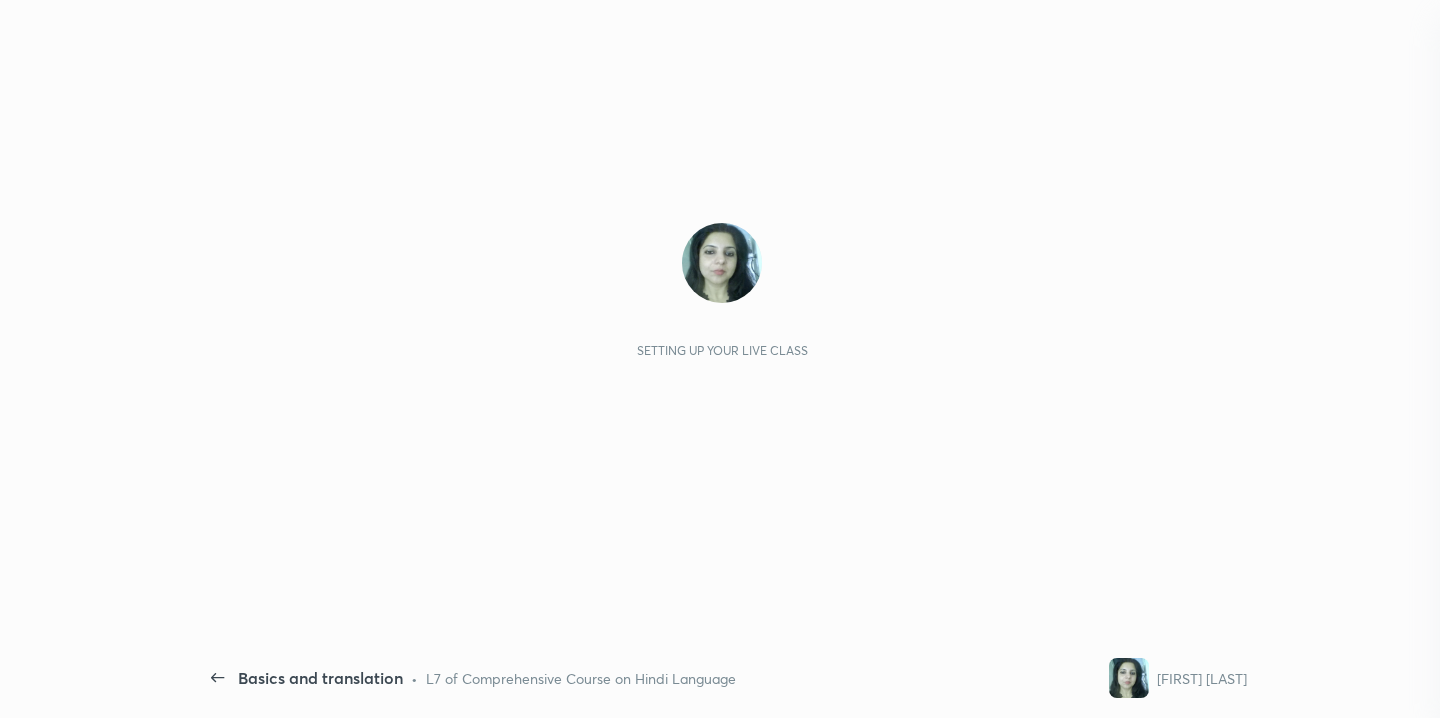 scroll, scrollTop: 0, scrollLeft: 0, axis: both 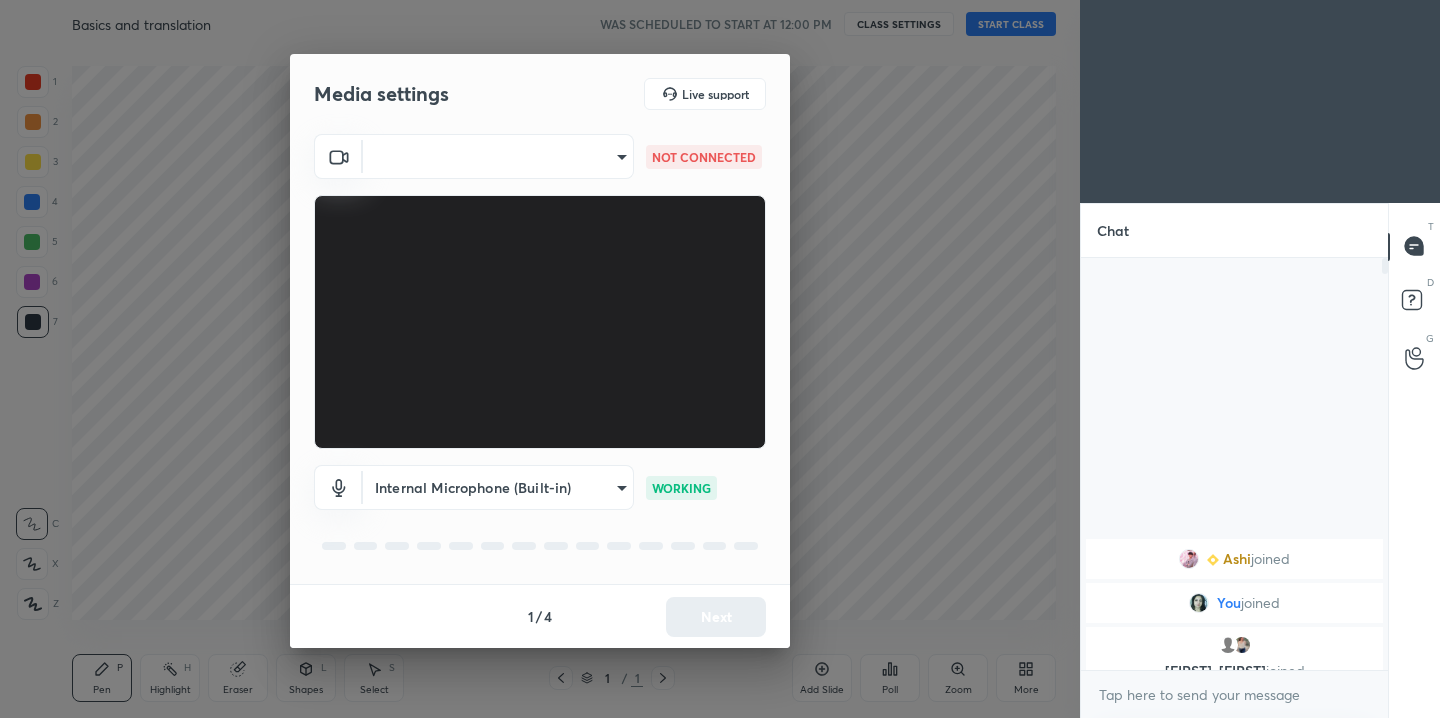 click on "NOT CONNECTED" at bounding box center [704, 157] 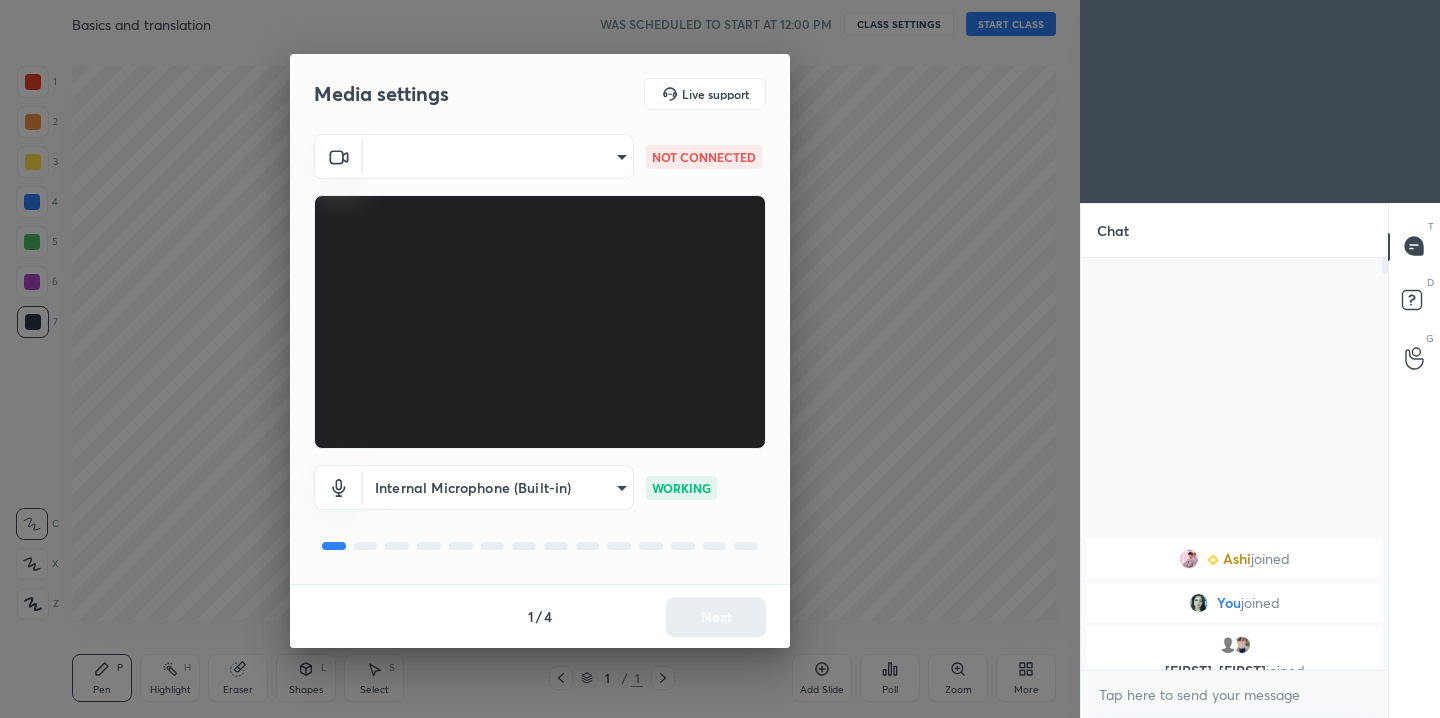 click on "NOT CONNECTED" at bounding box center [704, 157] 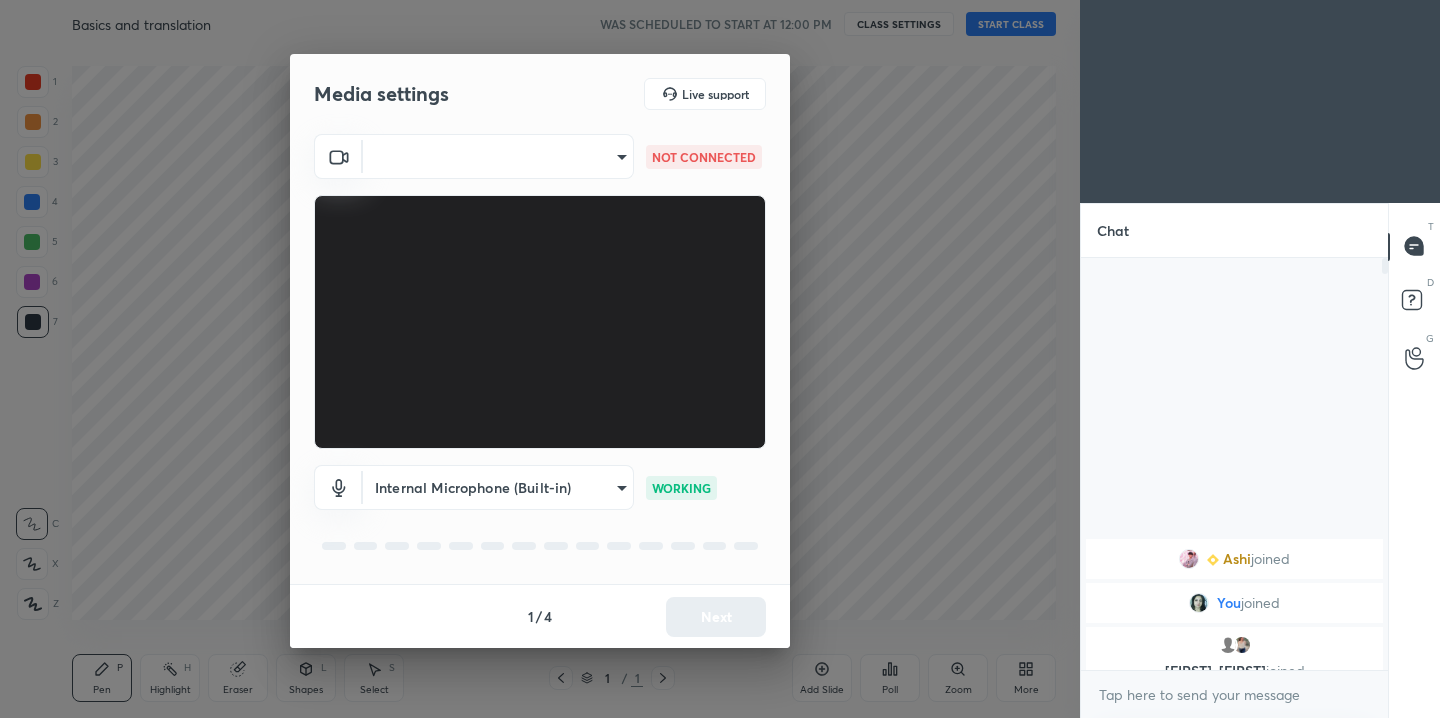 click on "1 2 3 4 5 6 7 C X Z C X Z E E Erase all   H H Basics and translation WAS SCHEDULED TO START AT  12:00 PM CLASS SETTINGS START CLASS Setting up your live class Back Basics and translation • L7 of Comprehensive Course on Hindi Language Rittu Dhawan Pen P Highlight H Eraser Shapes L Select S 1 / 1 Add Slide Poll Zoom More Chat Ashi  joined You  joined Abhijeet, Astha  joined 1 NEW MESSAGE Enable hand raising Enable raise hand to speak to learners. Once enabled, chat will be turned off temporarily. Enable x   Doubts asked by learners will show up here Raise hand disabled You have disabled Raise hand currently. Enable it to invite learners to speak Enable Can't raise hand Looks like educator just invited you to speak. Please wait before you can raise your hand again. Got it T Messages (T) D Doubts (D) G Raise Hand (G) Report an issue Reason for reporting Buffering Chat not working Audio - Video sync issue Educator video quality low ​ Attach an image Report Media settings Live support ​ NOT CONNECTED WORKING" at bounding box center [720, 359] 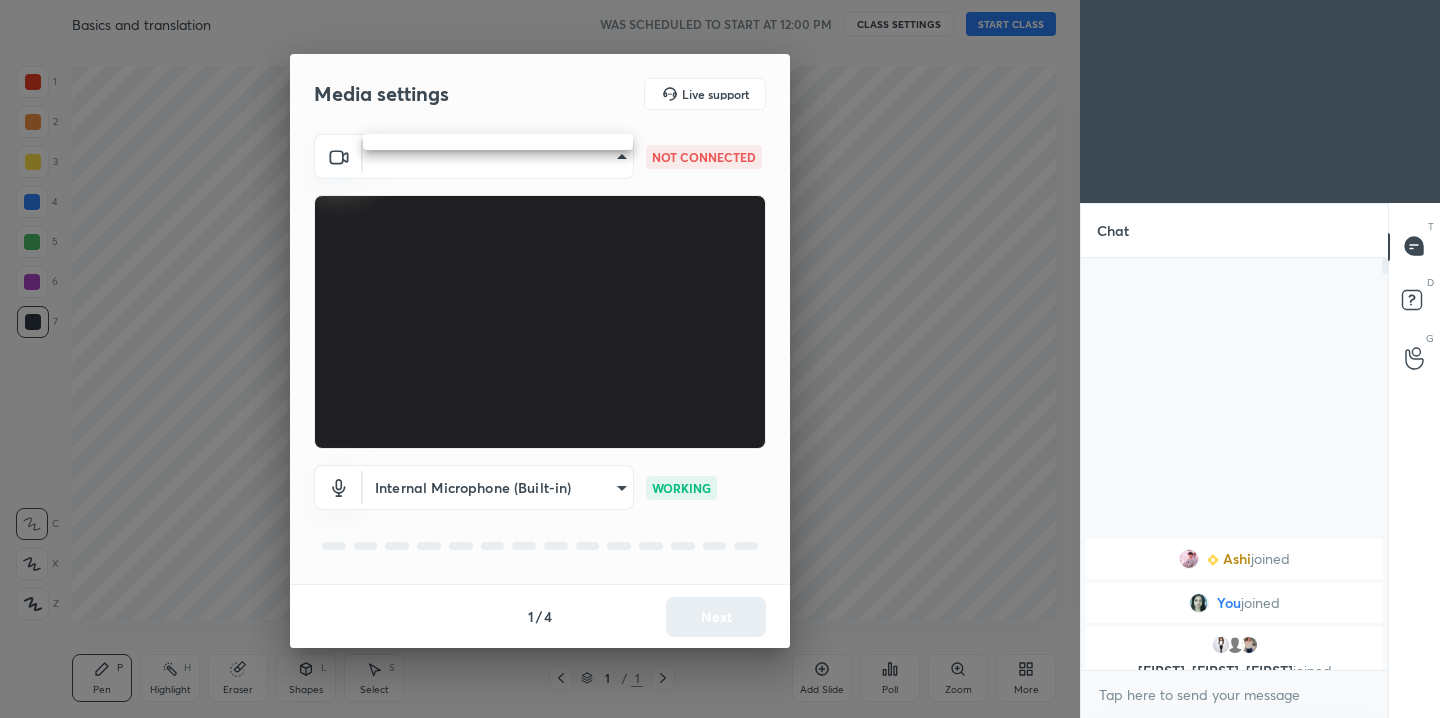 click at bounding box center [720, 359] 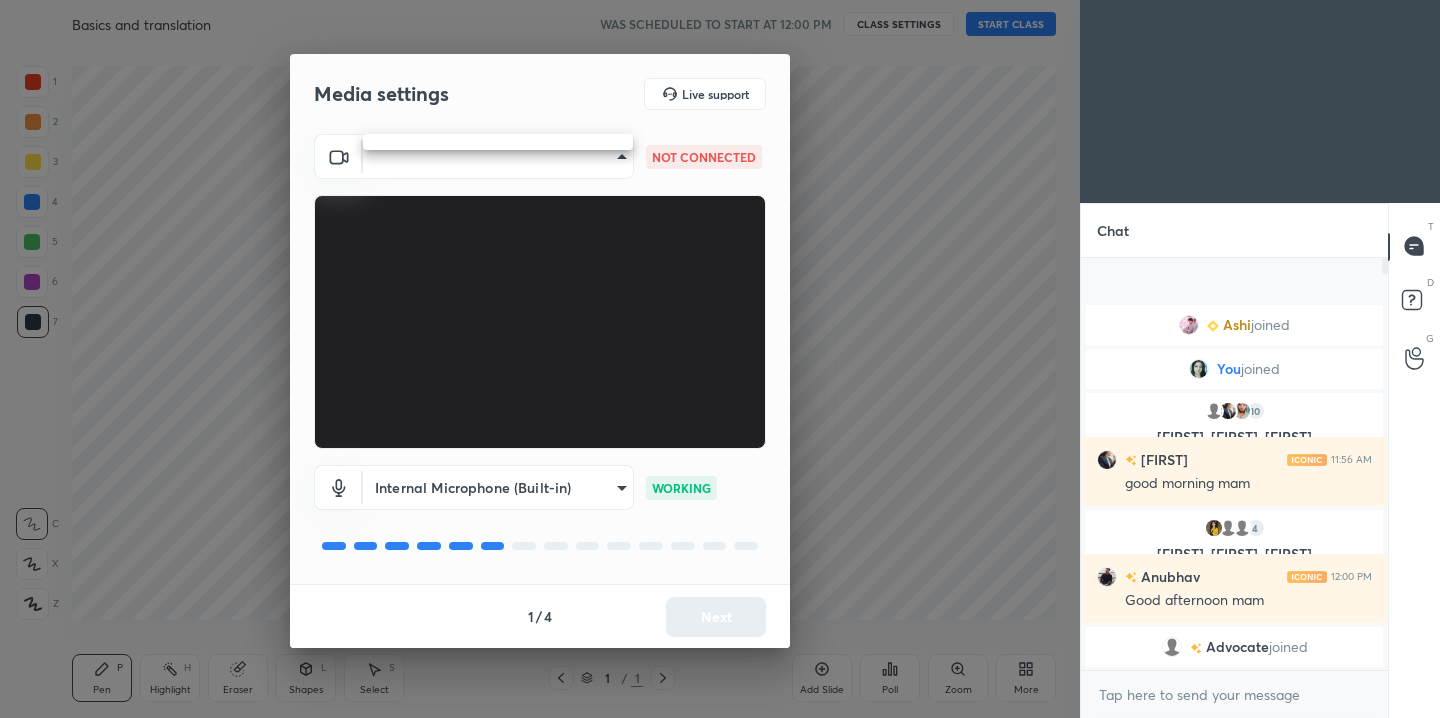 click on "1 2 3 4 5 6 7 C X Z C X Z E E Erase all   H H Basics and translation WAS SCHEDULED TO START AT  12:00 PM CLASS SETTINGS START CLASS Setting up your live class Back Basics and translation • L7 of Comprehensive Course on Hindi Language Rittu Dhawan Pen P Highlight H Eraser Shapes L Select S 1 / 1 Add Slide Poll Zoom More Chat Ashi  joined You  joined 10 Divya, Kulvir, Madhur &  10 others  joined Kulvir 11:56 AM good morning mam 4 Vaishnavi, Raghav, Gagandeep &  4 others  joined Anubhav 12:00 PM Good afternoon mam Advocate  joined 22 NEW MESSAGES Enable hand raising Enable raise hand to speak to learners. Once enabled, chat will be turned off temporarily. Enable x   Doubts asked by learners will show up here Raise hand disabled You have disabled Raise hand currently. Enable it to invite learners to speak Enable Can't raise hand Looks like educator just invited you to speak. Please wait before you can raise your hand again. Got it T Messages (T) D Doubts (D) G Raise Hand (G) Report an issue Reason for reporting" at bounding box center (720, 359) 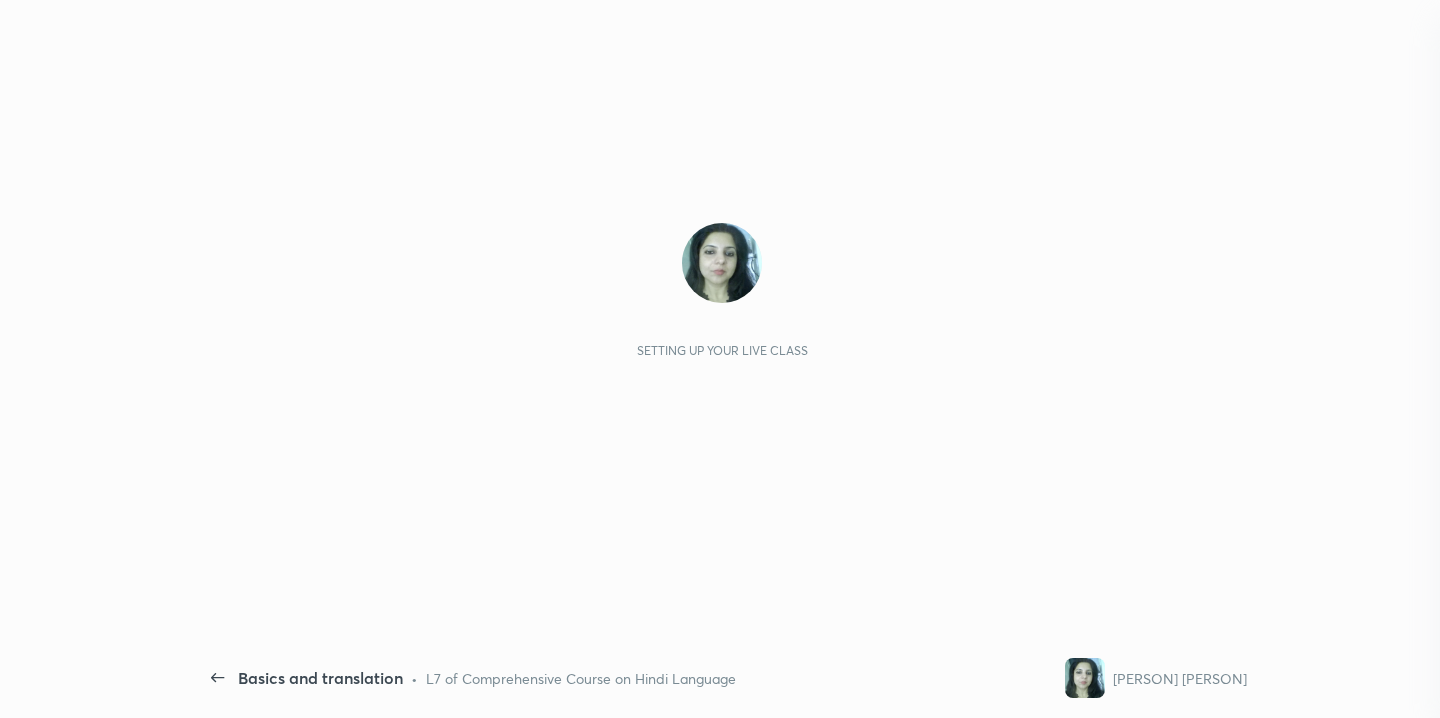 scroll, scrollTop: 0, scrollLeft: 0, axis: both 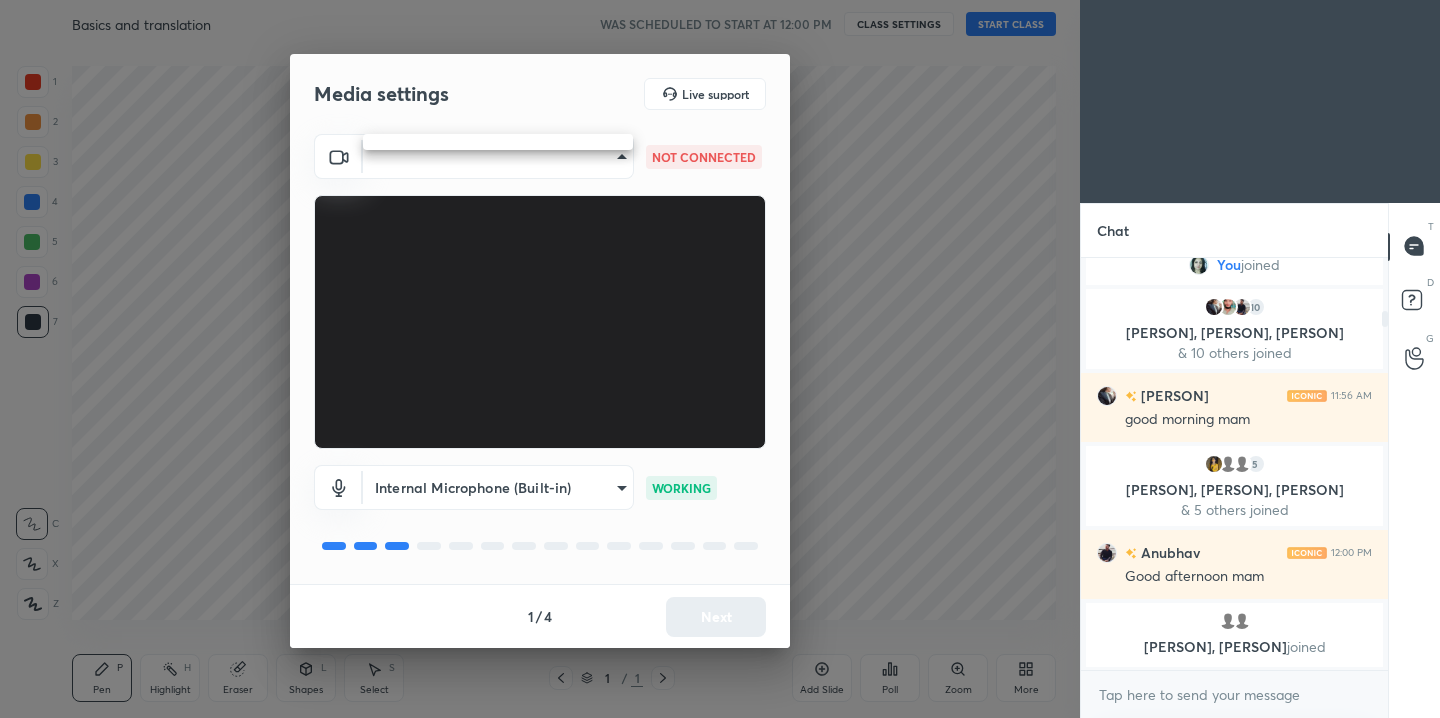 click on "1 2 3 4 5 6 7 C X Z C X Z E E Erase all   H H Basics and translation WAS SCHEDULED TO START AT  12:00 PM CLASS SETTINGS START CLASS Setting up your live class Back Basics and translation • L7 of Comprehensive Course on Hindi Language Rittu Dhawan Pen P Highlight H Eraser Shapes L Select S 1 / 1 Add Slide Poll Zoom More Chat Ashi  joined You  joined 10 Kulvir, Madhur, Anubhav &  10 others  joined Kulvir 11:56 AM good morning mam 5 Vaishnavi, Raghav, Gagandeep &  5 others  joined Anubhav 12:00 PM Good afternoon mam Sameer, Advocate  joined JUMP TO LATEST Enable hand raising Enable raise hand to speak to learners. Once enabled, chat will be turned off temporarily. Enable x   Doubts asked by learners will show up here Raise hand disabled You have disabled Raise hand currently. Enable it to invite learners to speak Enable Can't raise hand Looks like educator just invited you to speak. Please wait before you can raise your hand again. Got it T Messages (T) D Doubts (D) G Raise Hand (G) Report an issue Buffering 1" at bounding box center [720, 359] 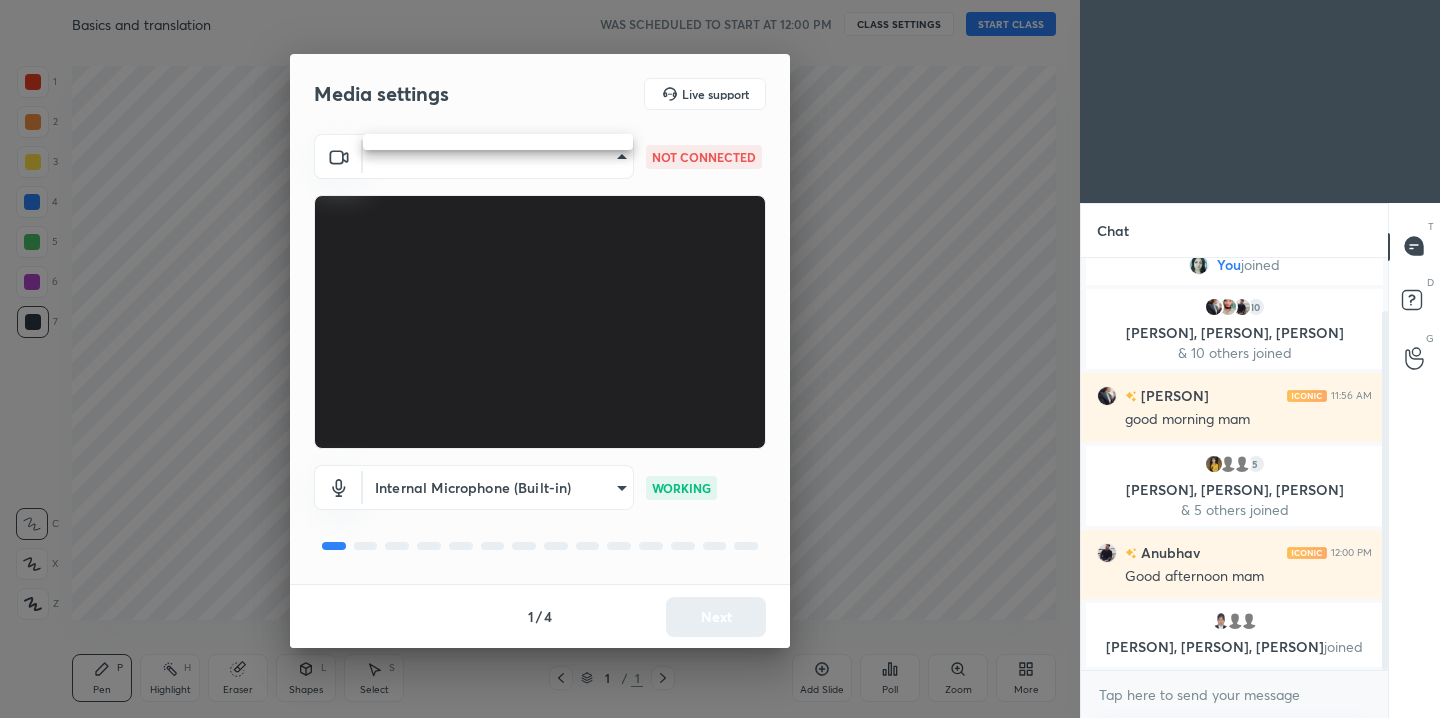 scroll, scrollTop: 77, scrollLeft: 0, axis: vertical 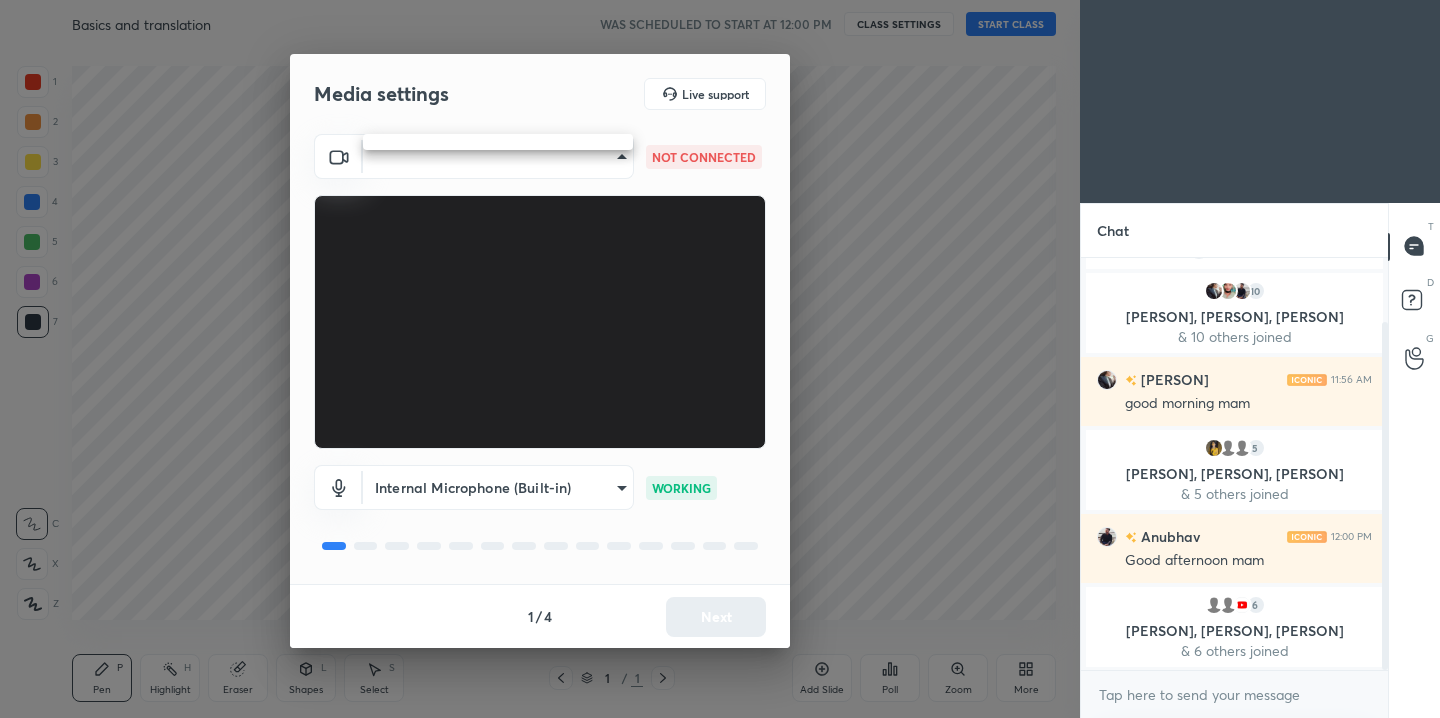 click at bounding box center [720, 359] 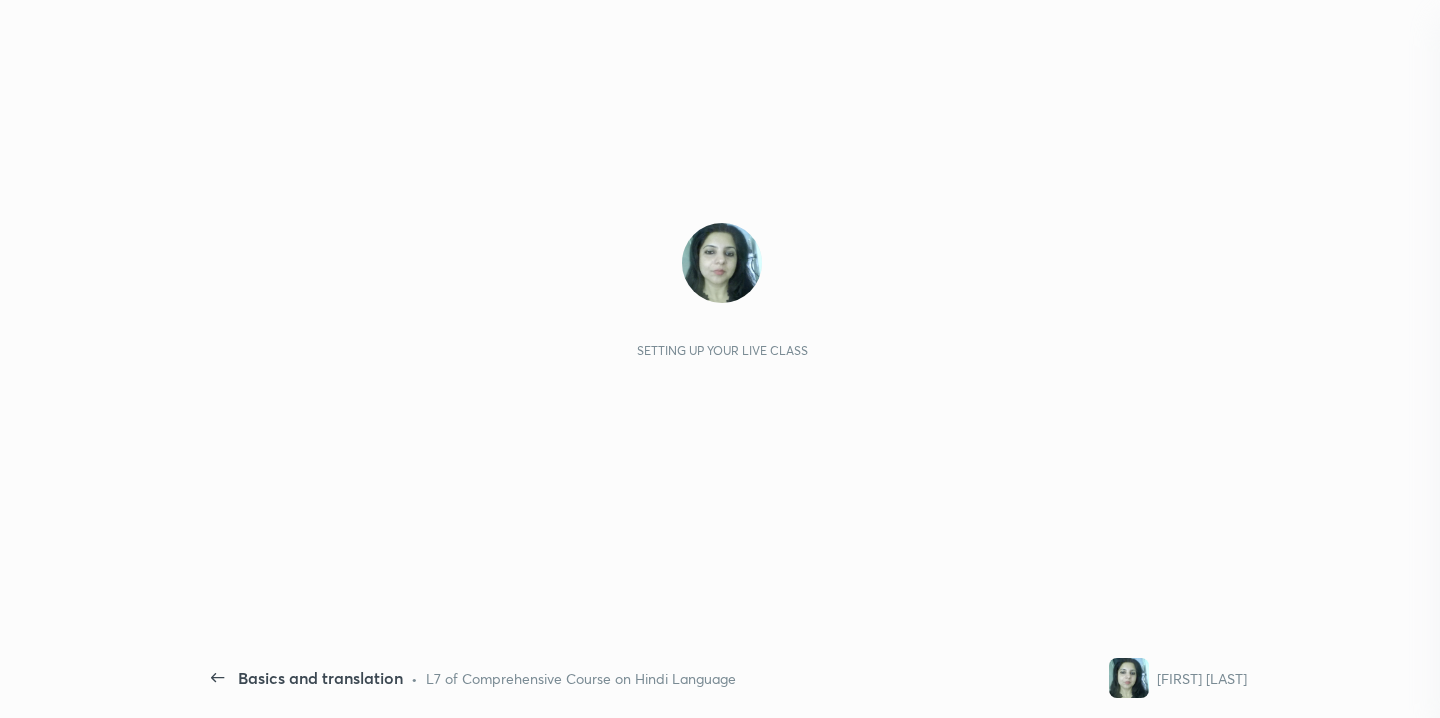 scroll, scrollTop: 0, scrollLeft: 0, axis: both 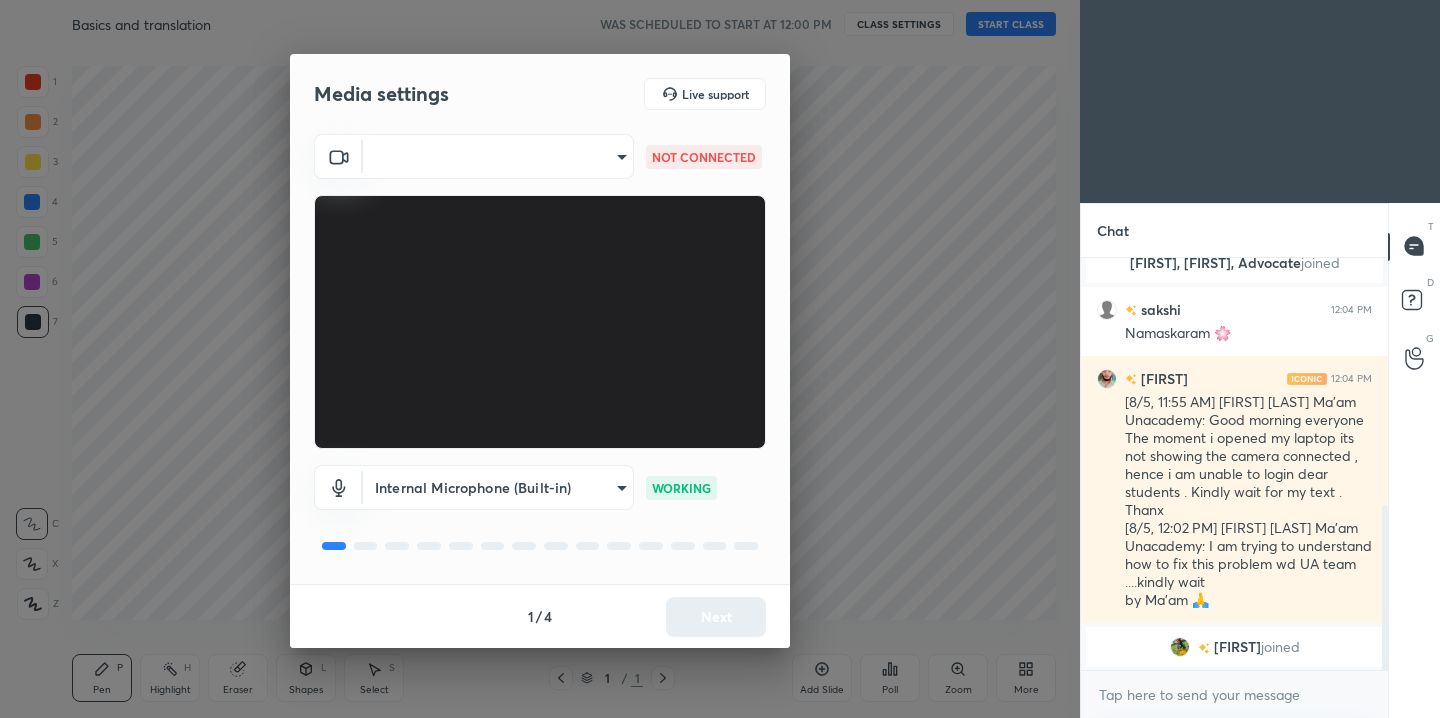 click on "1 / 4 Next" at bounding box center [540, 616] 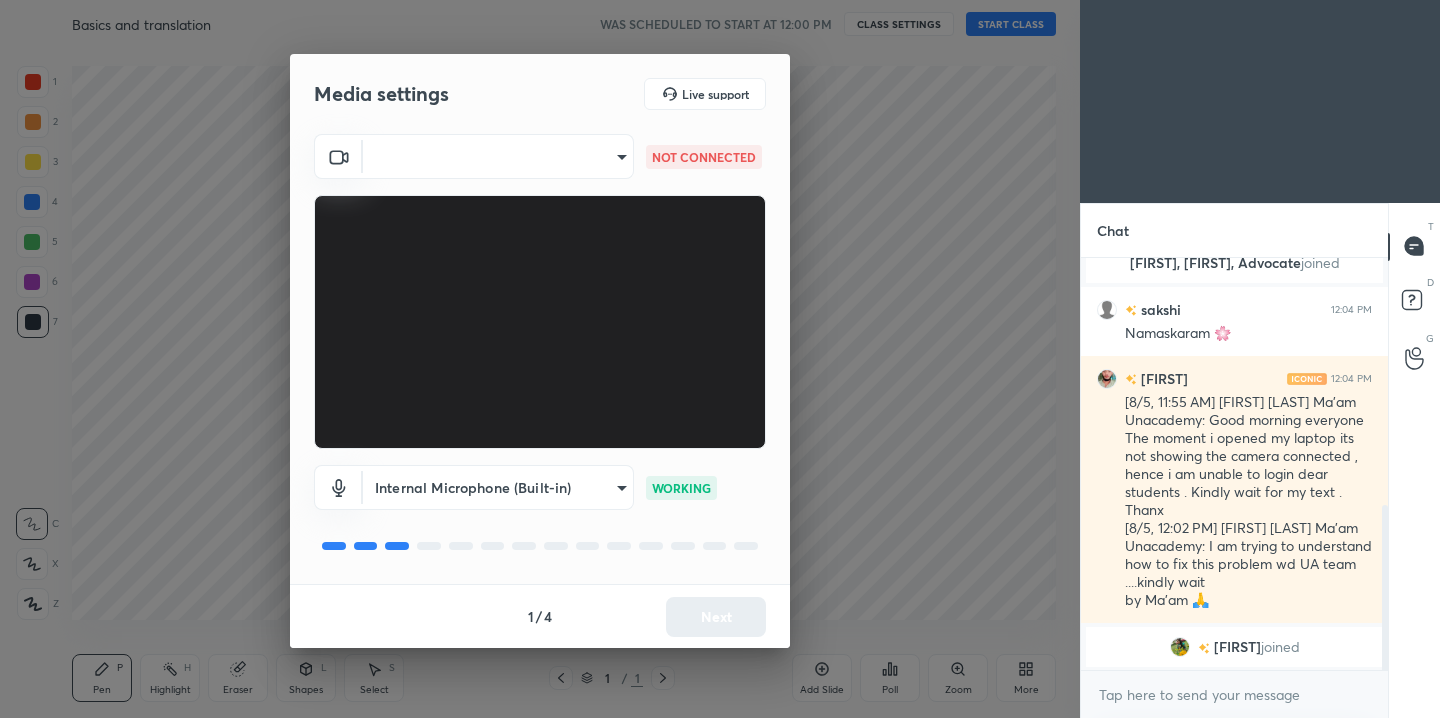 click on "1 / 4 Next" at bounding box center [540, 616] 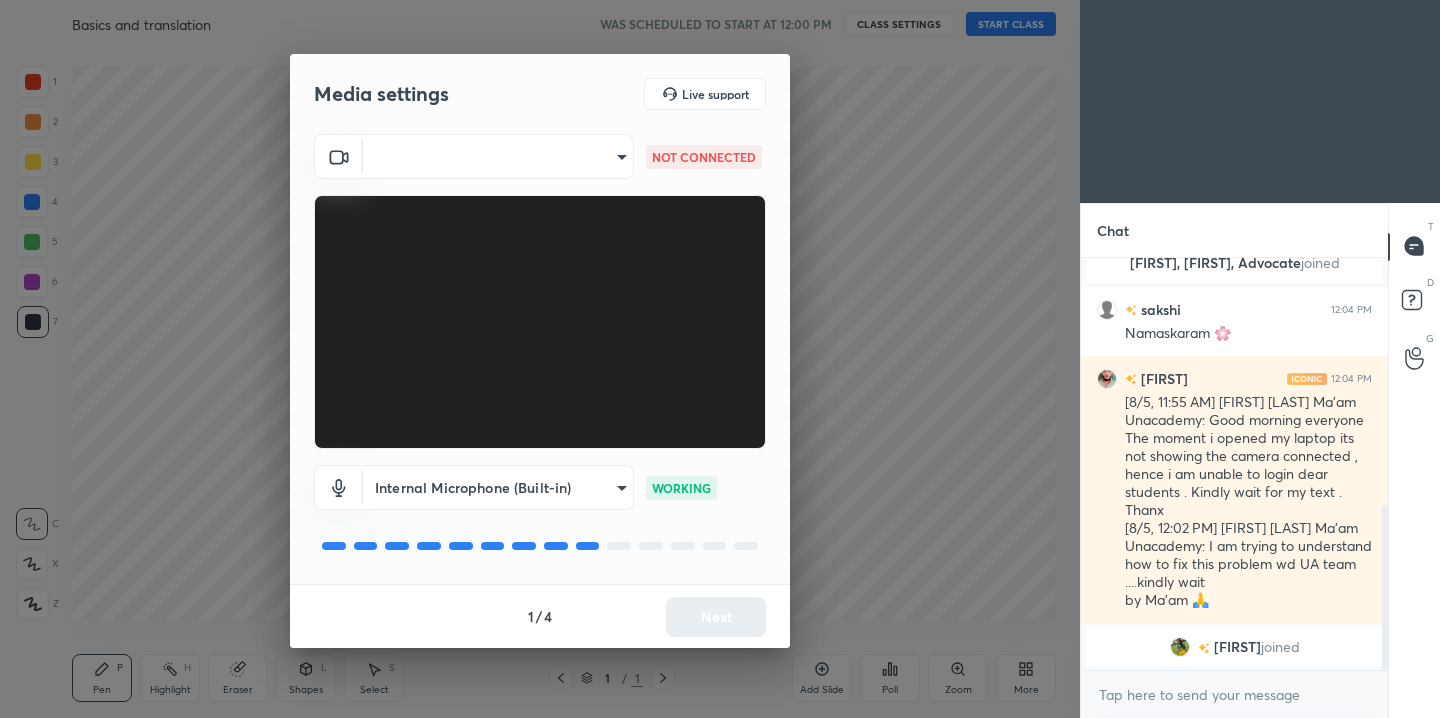click on "1 / 4 Next" at bounding box center [540, 616] 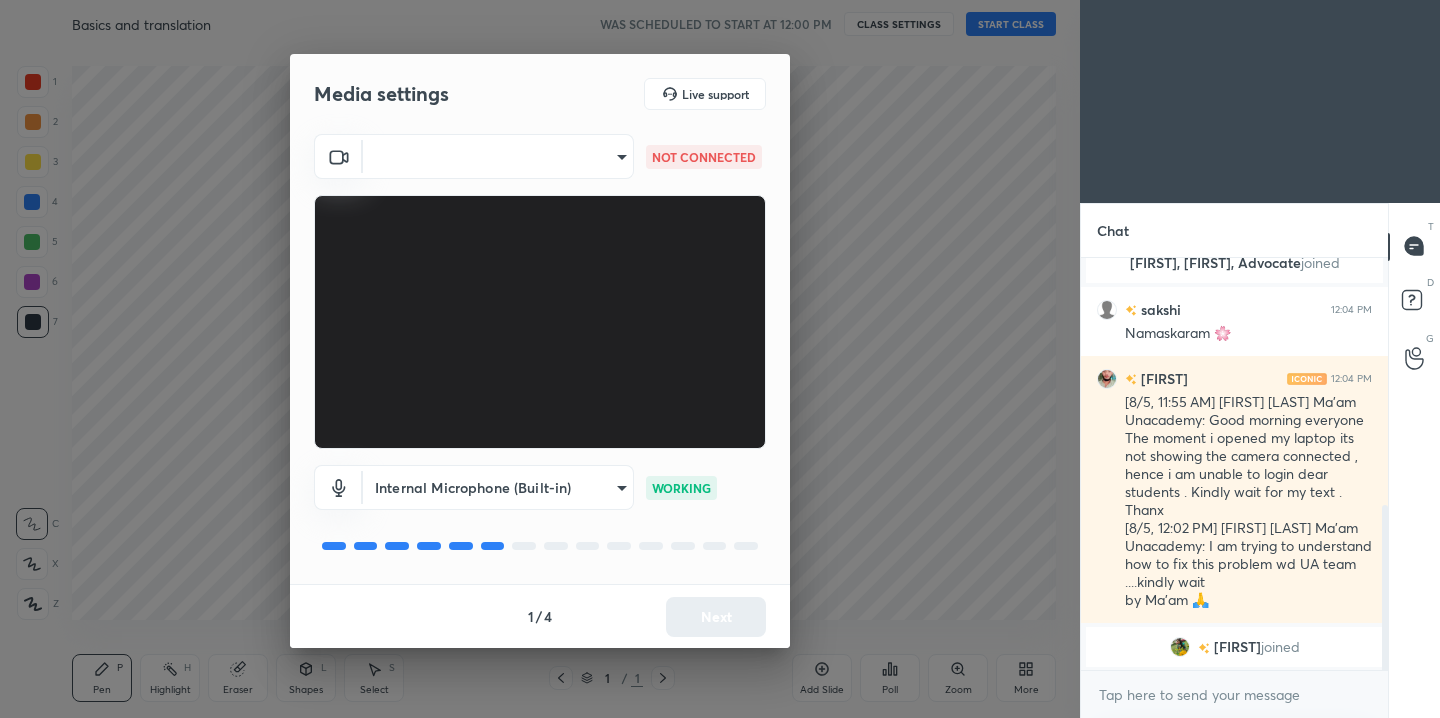 click on "1 / 4 Next" at bounding box center [540, 616] 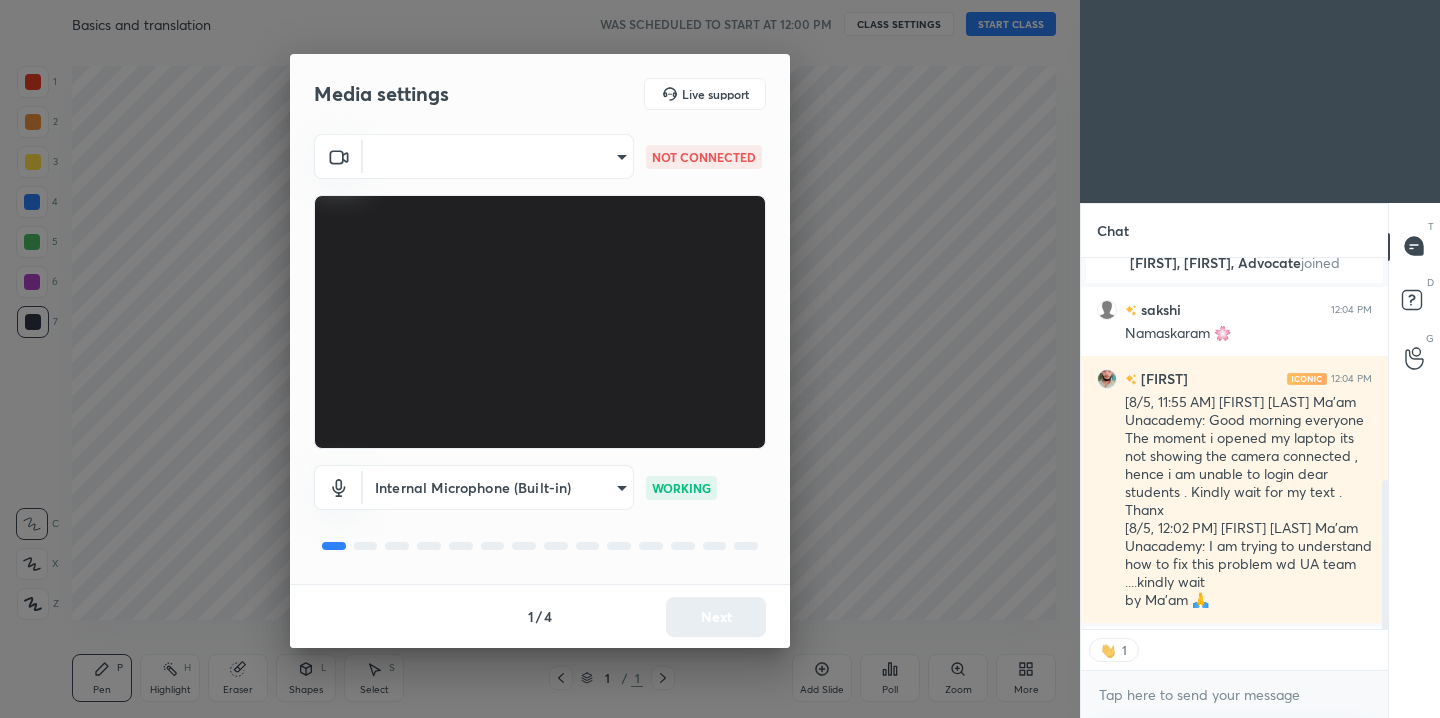 scroll, scrollTop: 365, scrollLeft: 301, axis: both 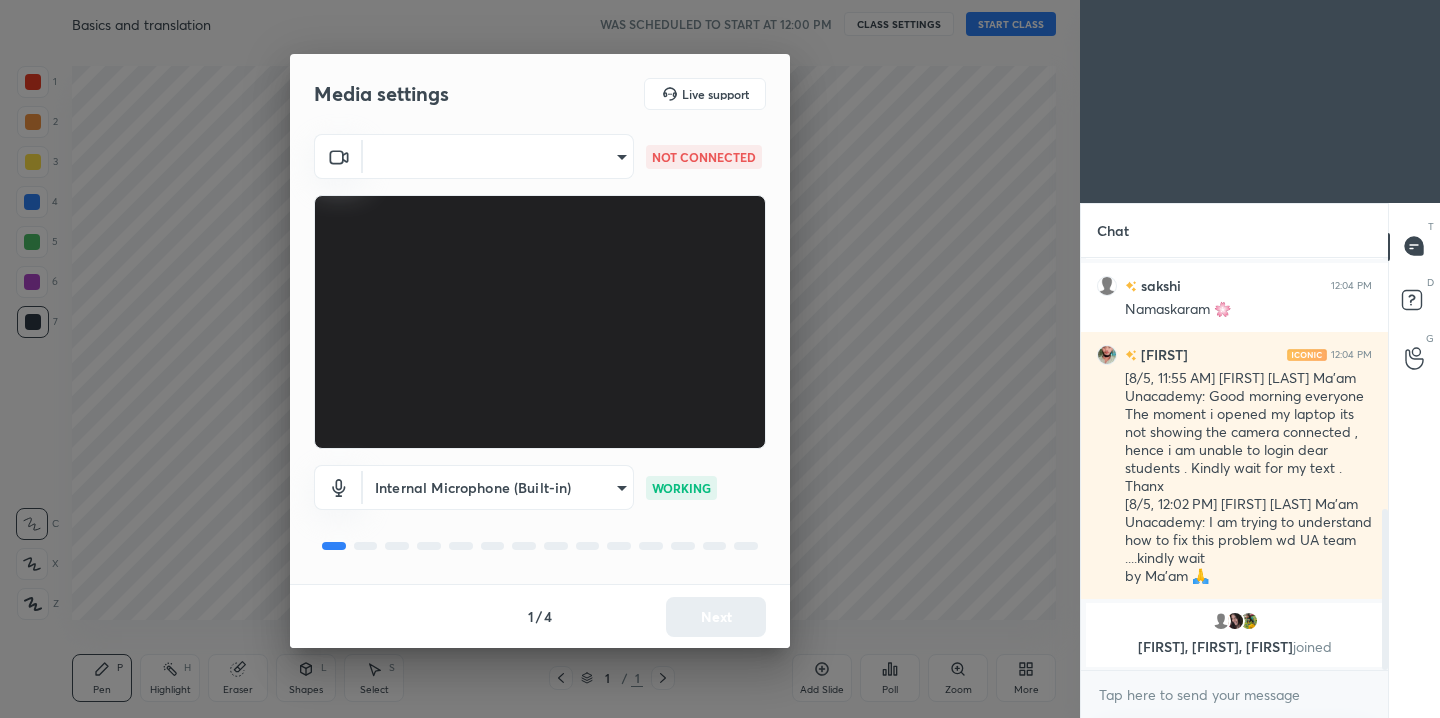 click at bounding box center [540, 322] 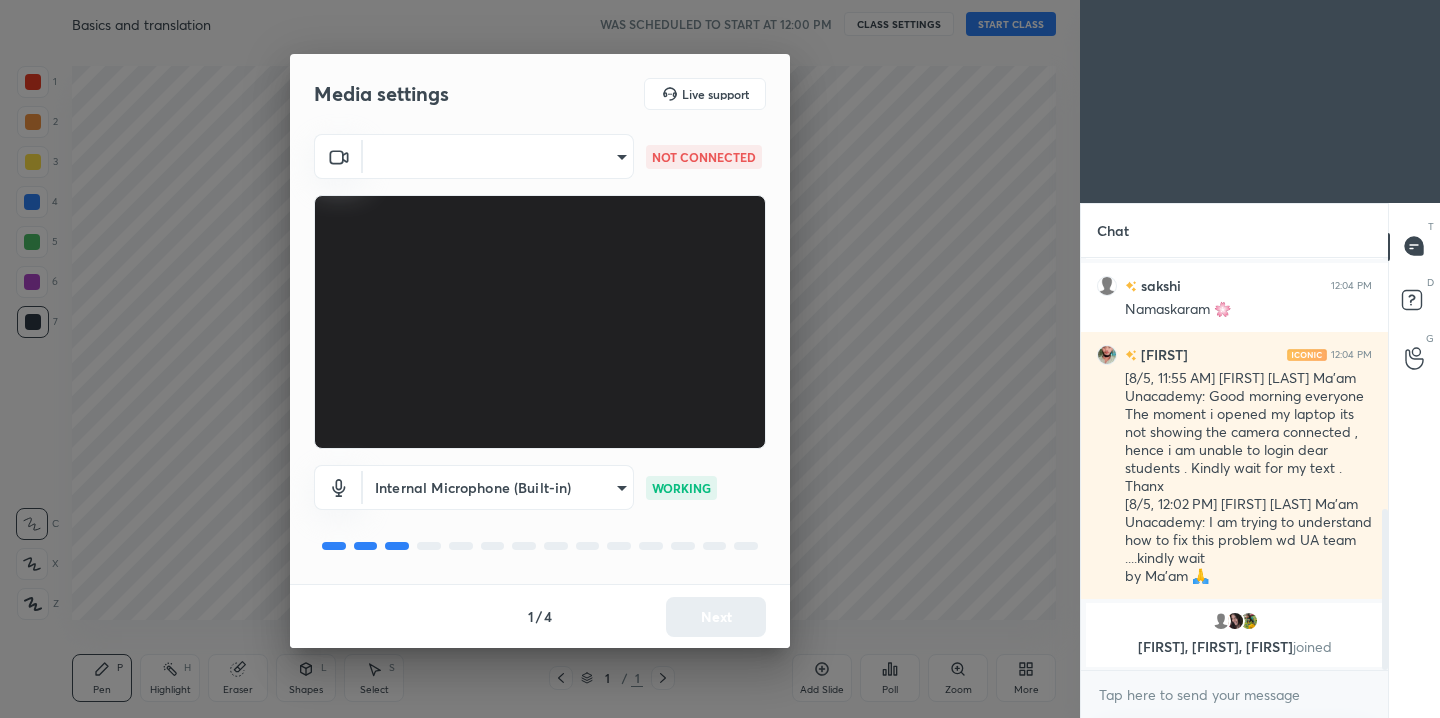 type on "x" 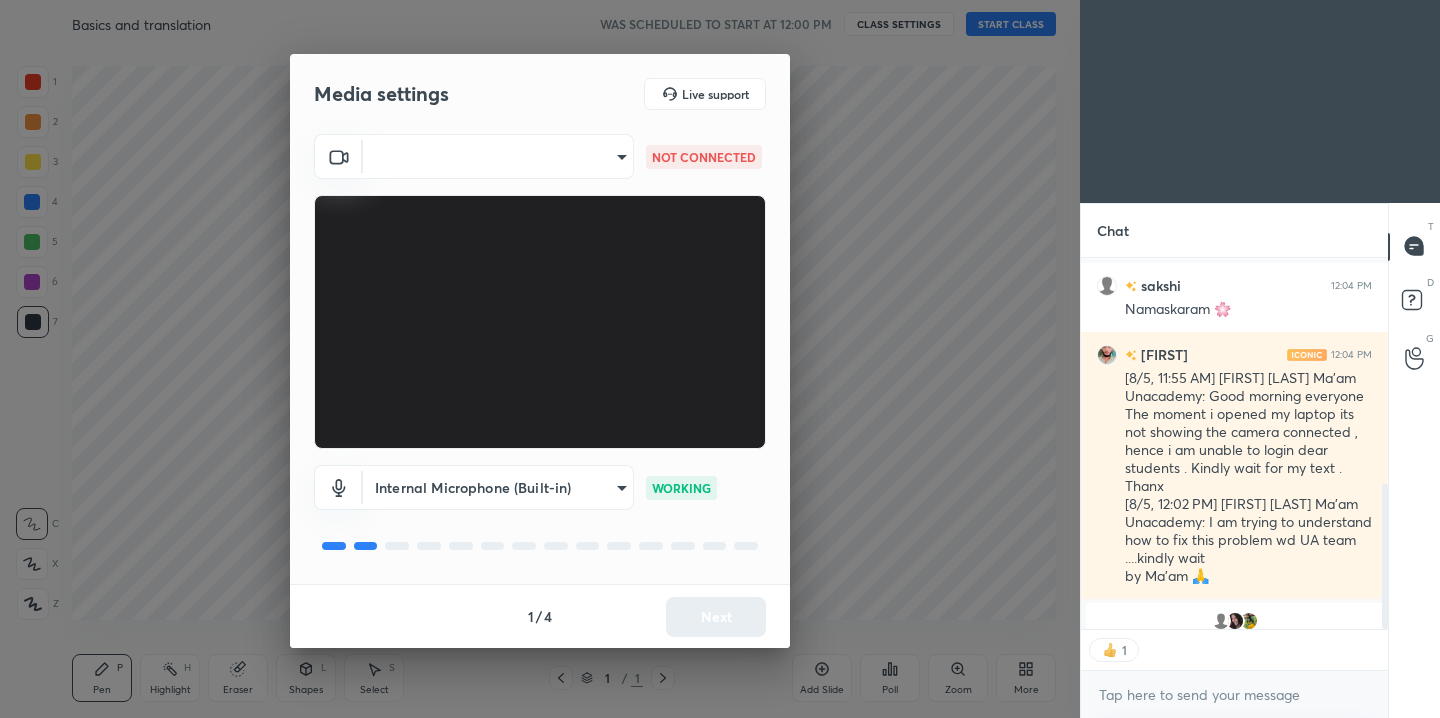 scroll, scrollTop: 365, scrollLeft: 301, axis: both 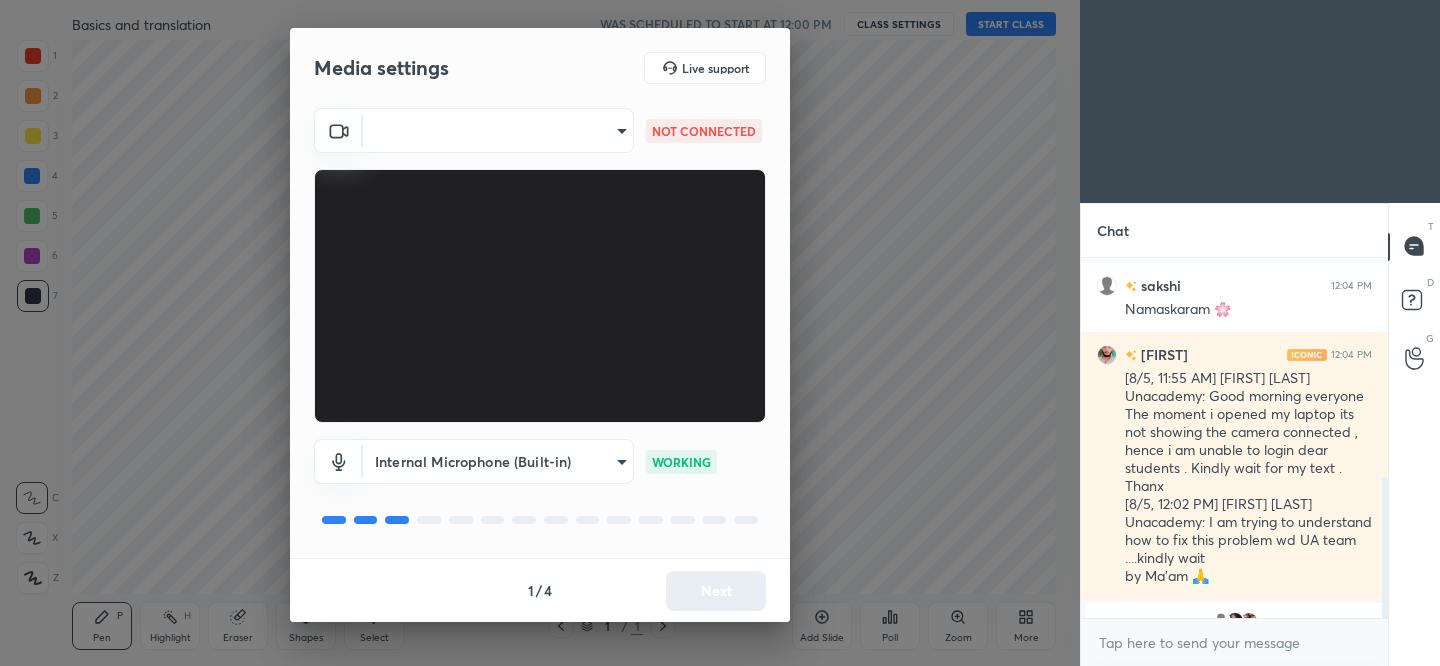 type on "x" 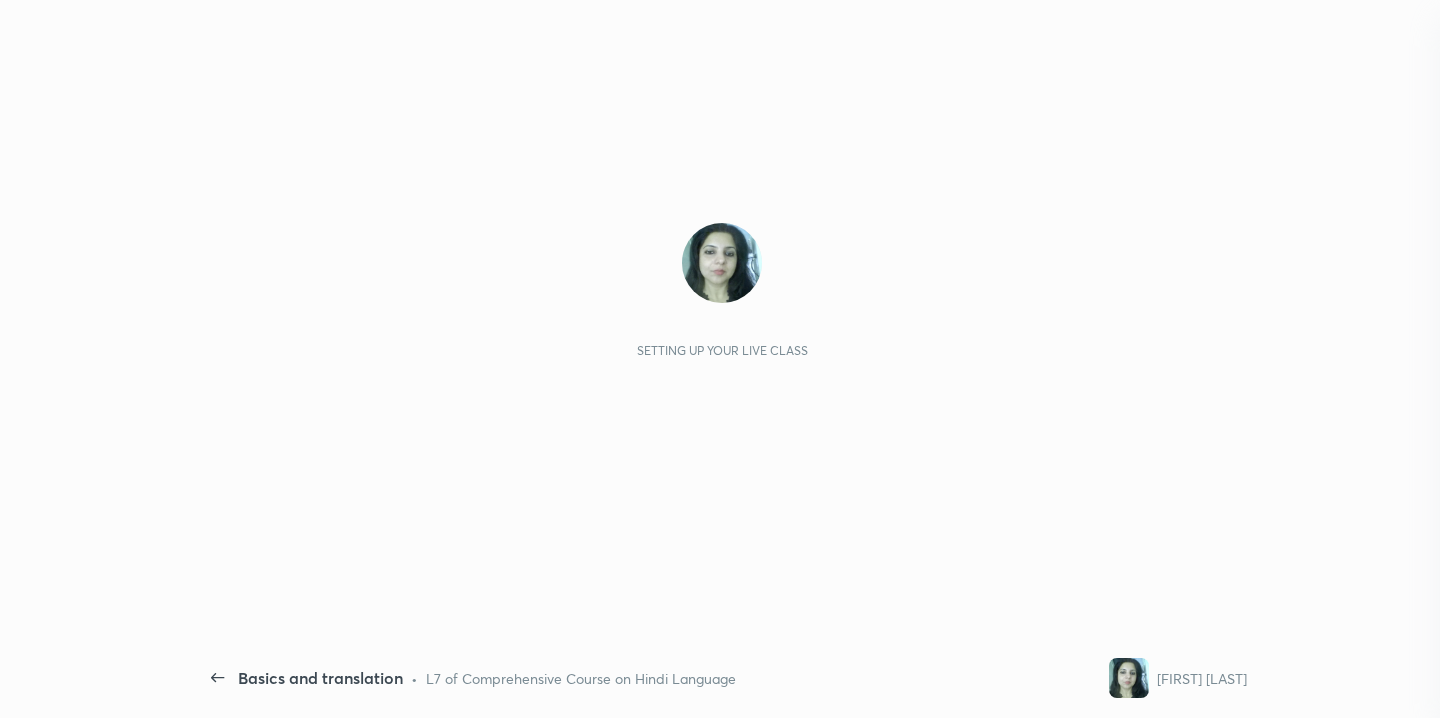 scroll, scrollTop: 0, scrollLeft: 0, axis: both 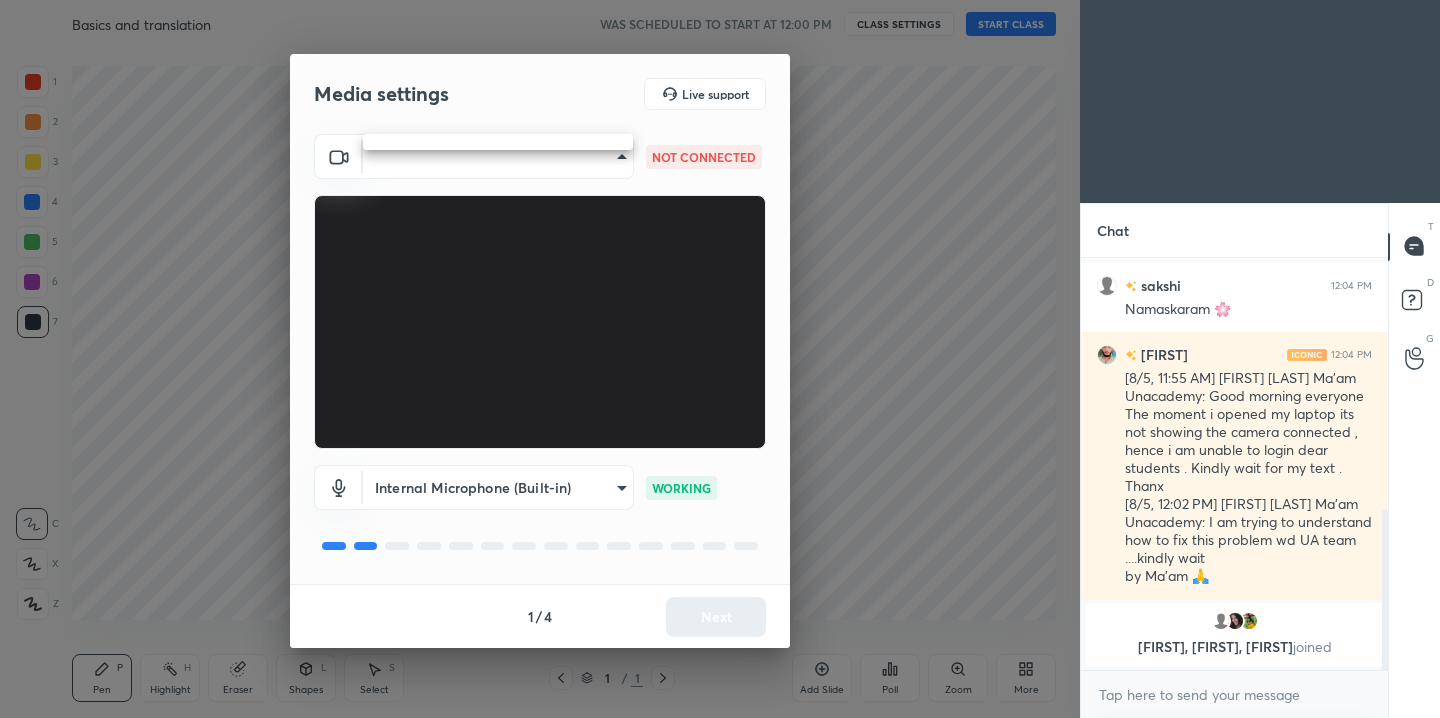 click on "1 2 3 4 5 6 7 C X Z C X Z E E Erase all   H H Basics and translation WAS SCHEDULED TO START AT  12:00 PM CLASS SETTINGS START CLASS Setting up your live class Back Basics and translation • L7 of Comprehensive Course on Hindi Language Rittu Dhawan Pen P Highlight H Eraser Shapes L Select S 1 / 1 Add Slide Poll Zoom More Chat Neha 12:02 PM last lecture ke liye kitne pages? anyone please Sarvjeet, samriti, Advocate  joined sakshi 12:04 PM Namaskaram 🌸 Madhur 12:04 PM [8/5, 11:55 AM] Rittu Dhawan Ma'am Unacademy: Good morning everyone
The moment i opened my laptop its not showing the camera connected , hence i am unable to login dear students . Kindly wait for my text . Thanx
[8/5, 12:02 PM] Rittu Dhawan Ma'am Unacademy: I am trying to understand how to fix this problem wd UA team ....kindly wait
by Ma'am 🙏 karthik, simran, Neena  joined JUMP TO LATEST Enable hand raising Enable raise hand to speak to learners. Once enabled, chat will be turned off temporarily. Enable x   Raise hand disabled Enable" at bounding box center (720, 359) 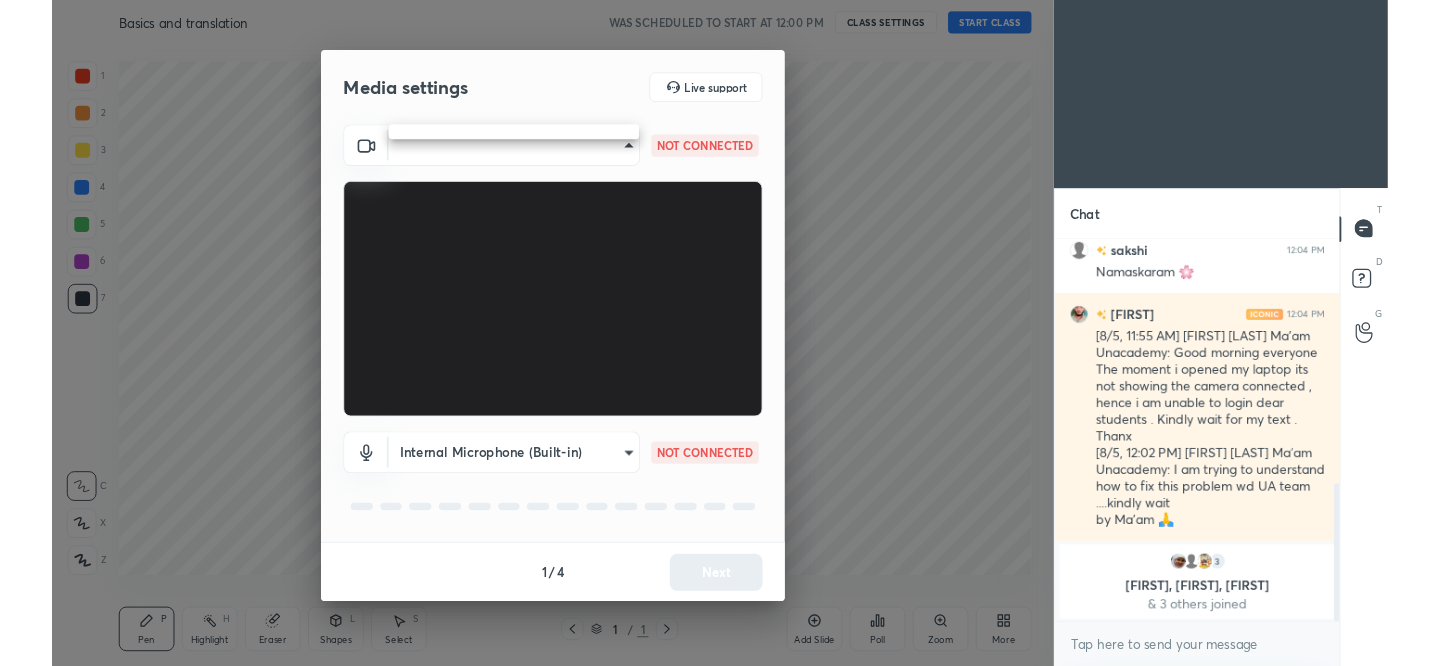 scroll, scrollTop: 729, scrollLeft: 0, axis: vertical 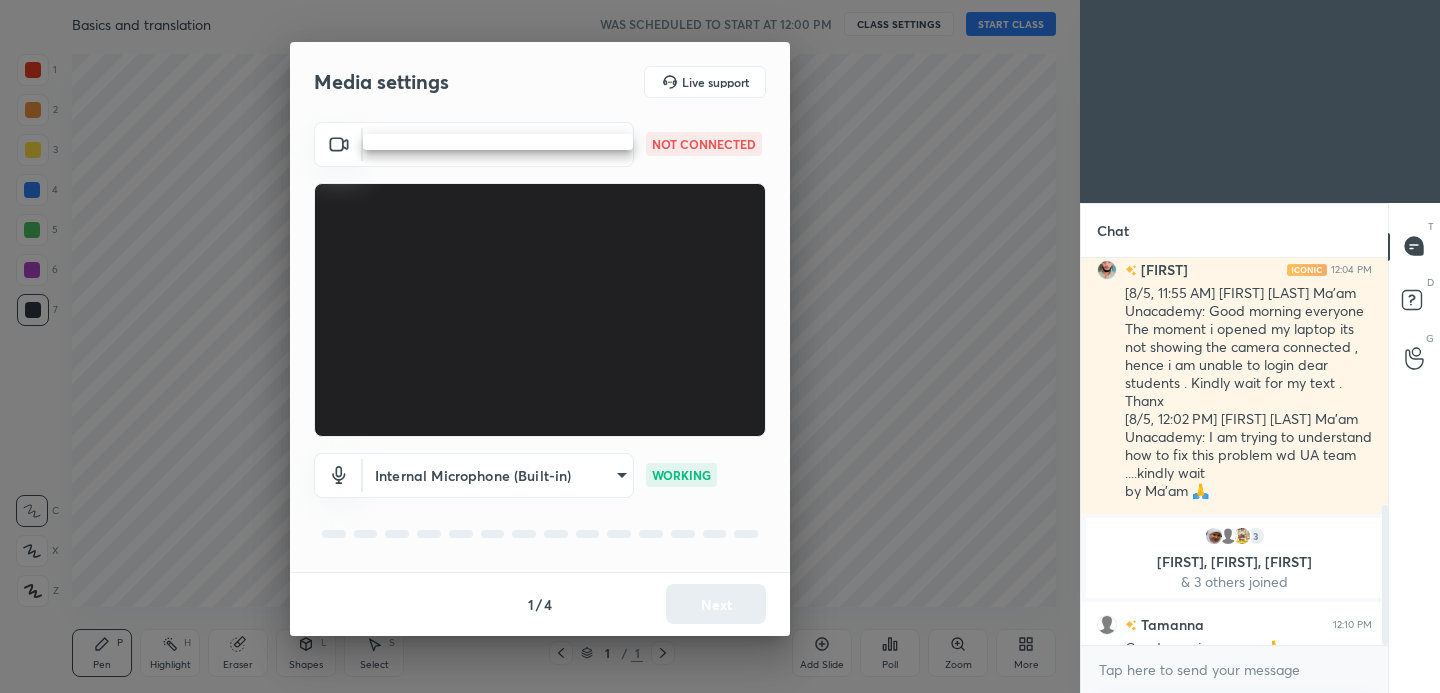 click at bounding box center [720, 346] 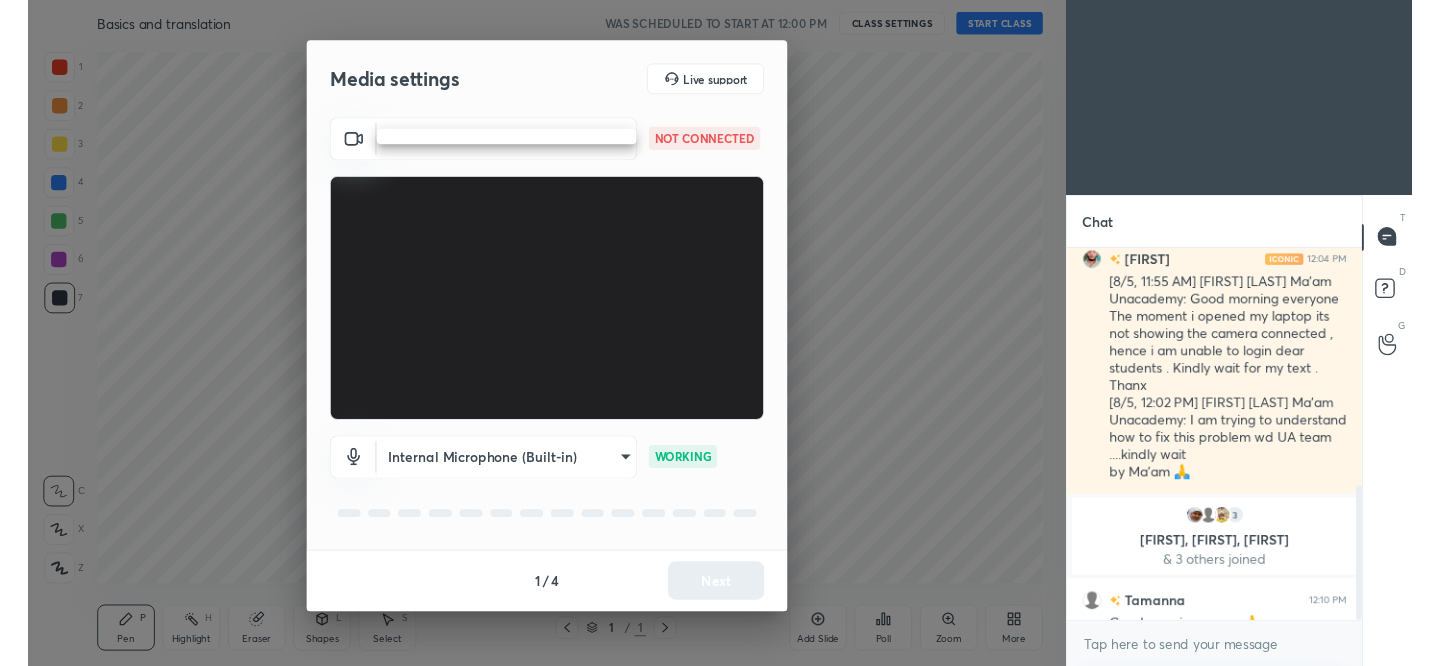 scroll, scrollTop: 538, scrollLeft: 1000, axis: both 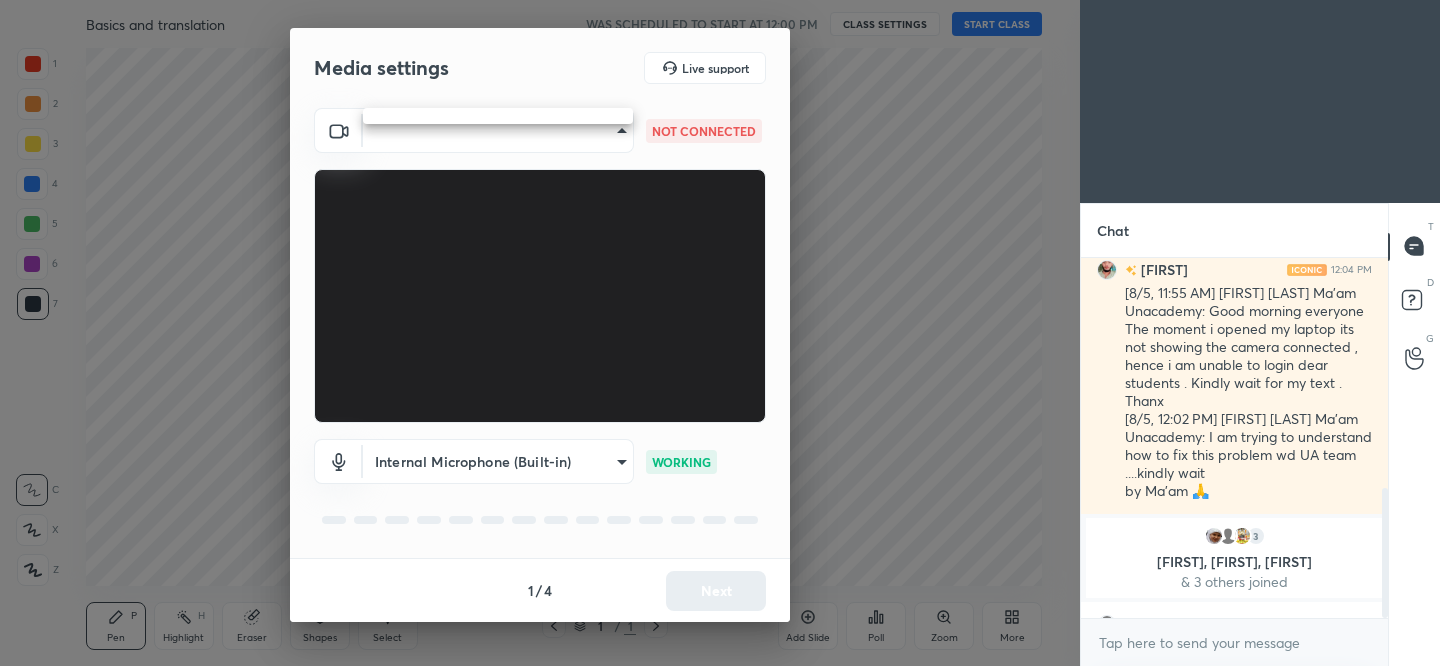 type on "x" 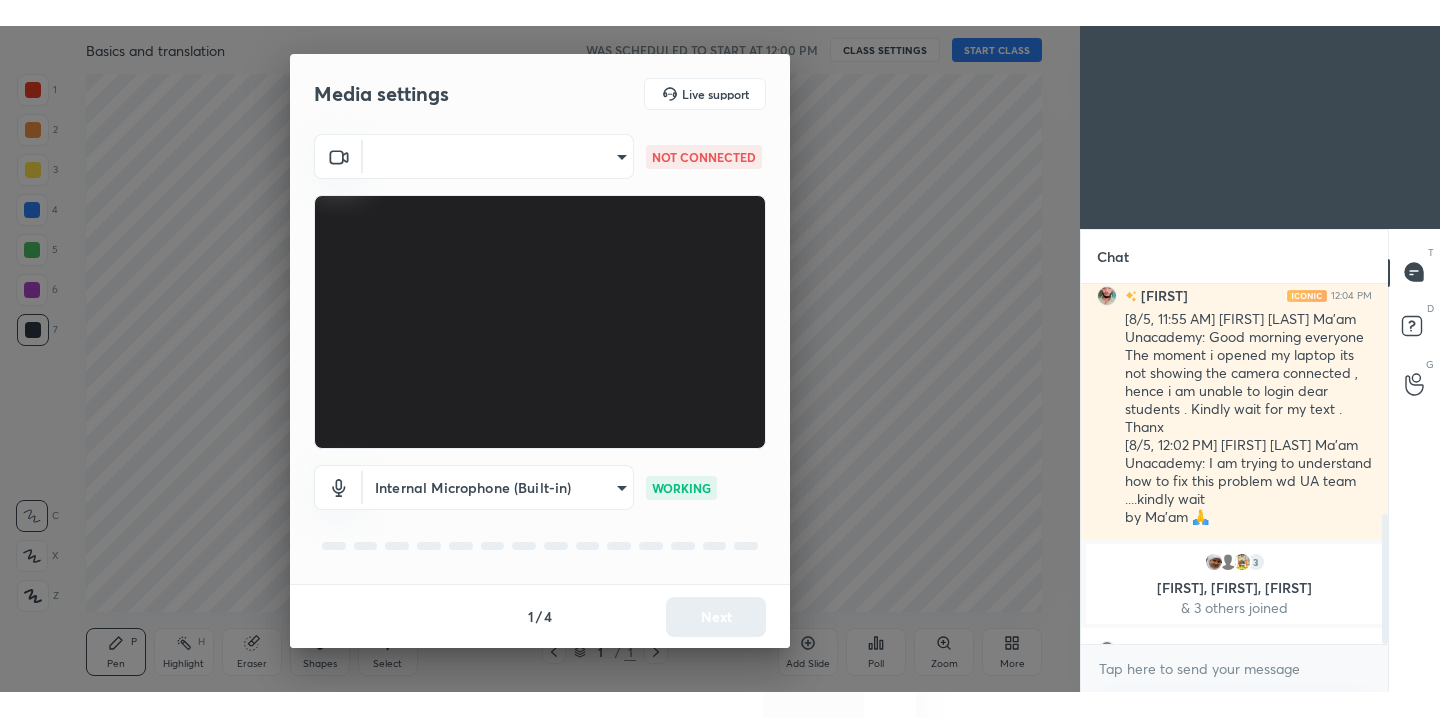 scroll, scrollTop: 99410, scrollLeft: 99000, axis: both 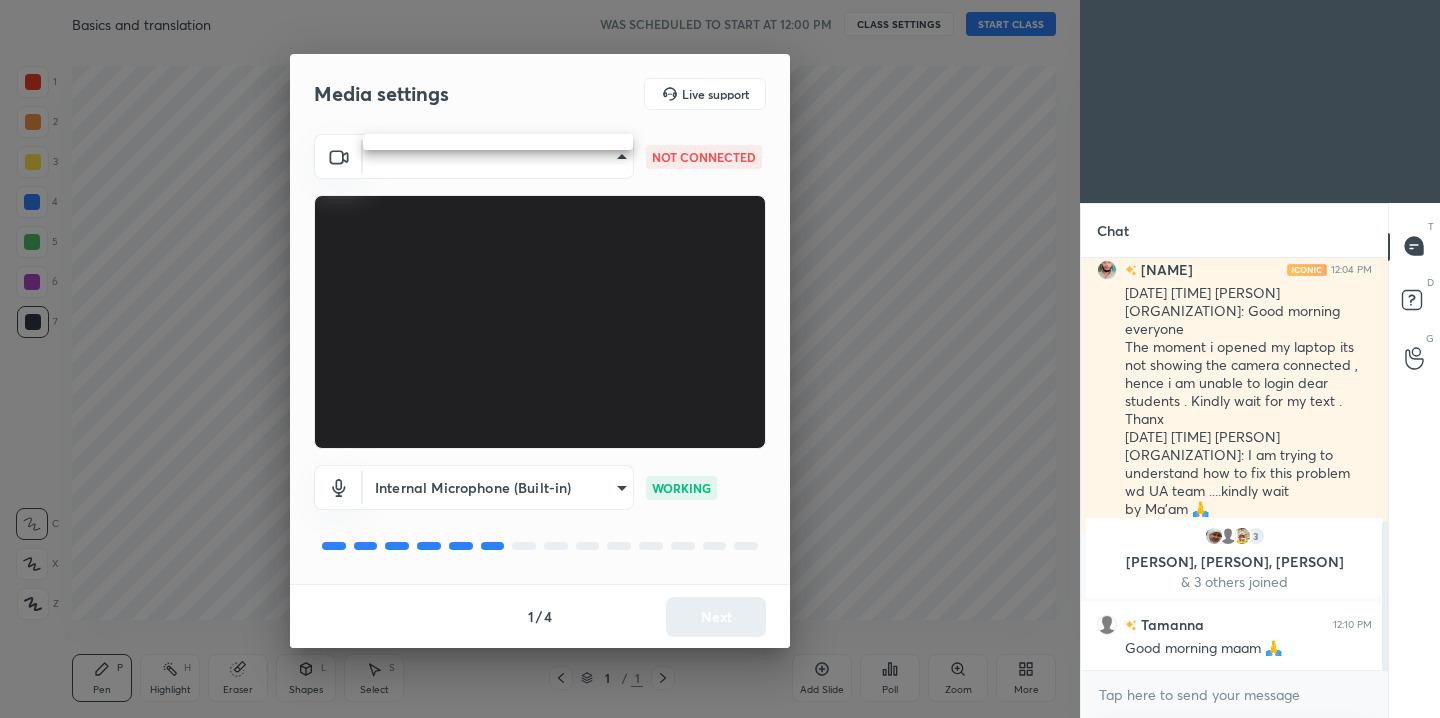 click on "1 2 3 4 5 6 7 C X Z C X Z E E Erase all   H H Basics and translation WAS SCHEDULED TO START AT  12:00 PM CLASS SETTINGS START CLASS Setting up your live class Back Basics and translation • L7 of Comprehensive Course on Hindi Language Rittu Dhawan Pen P Highlight H Eraser Shapes L Select S 1 / 1 Add Slide Poll Zoom More Chat sakshi 12:04 PM Namaskaram 🌸 Madhur 12:04 PM [8/5, 11:55 AM] Rittu Dhawan Ma'am Unacademy: Good morning everyone
The moment i opened my laptop its not showing the camera connected , hence i am unable to login dear students . Kindly wait for my text . Thanx
[8/5, 12:02 PM] Rittu Dhawan Ma'am Unacademy: I am trying to understand how to fix this problem wd UA team ....kindly wait
by Ma'am 🙏 3 Ruksana, Tamanna, garima &  3 others  joined Tamanna 12:10 PM Good morning maam 🙏 JUMP TO LATEST Enable hand raising Enable raise hand to speak to learners. Once enabled, chat will be turned off temporarily. Enable x   Doubts asked by learners will show up here Raise hand disabled Enable" at bounding box center [720, 359] 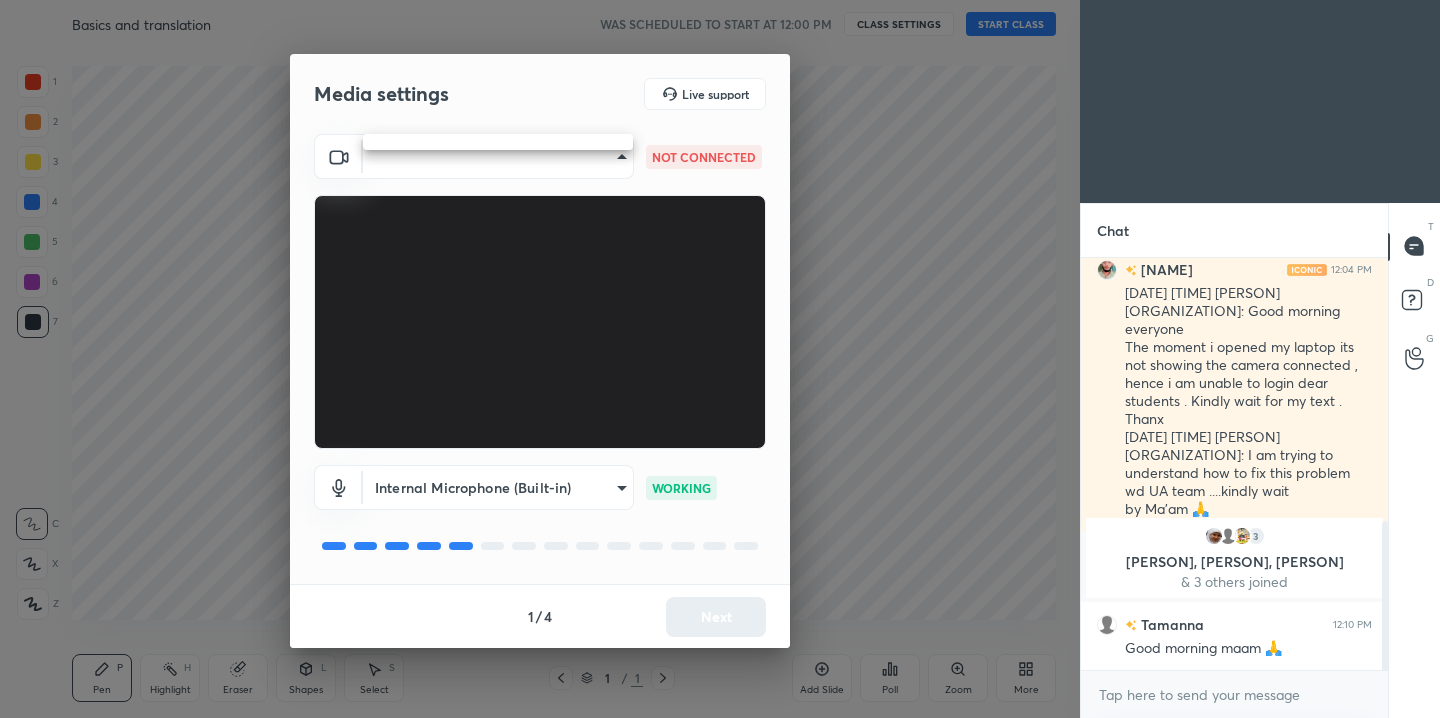 click at bounding box center (720, 359) 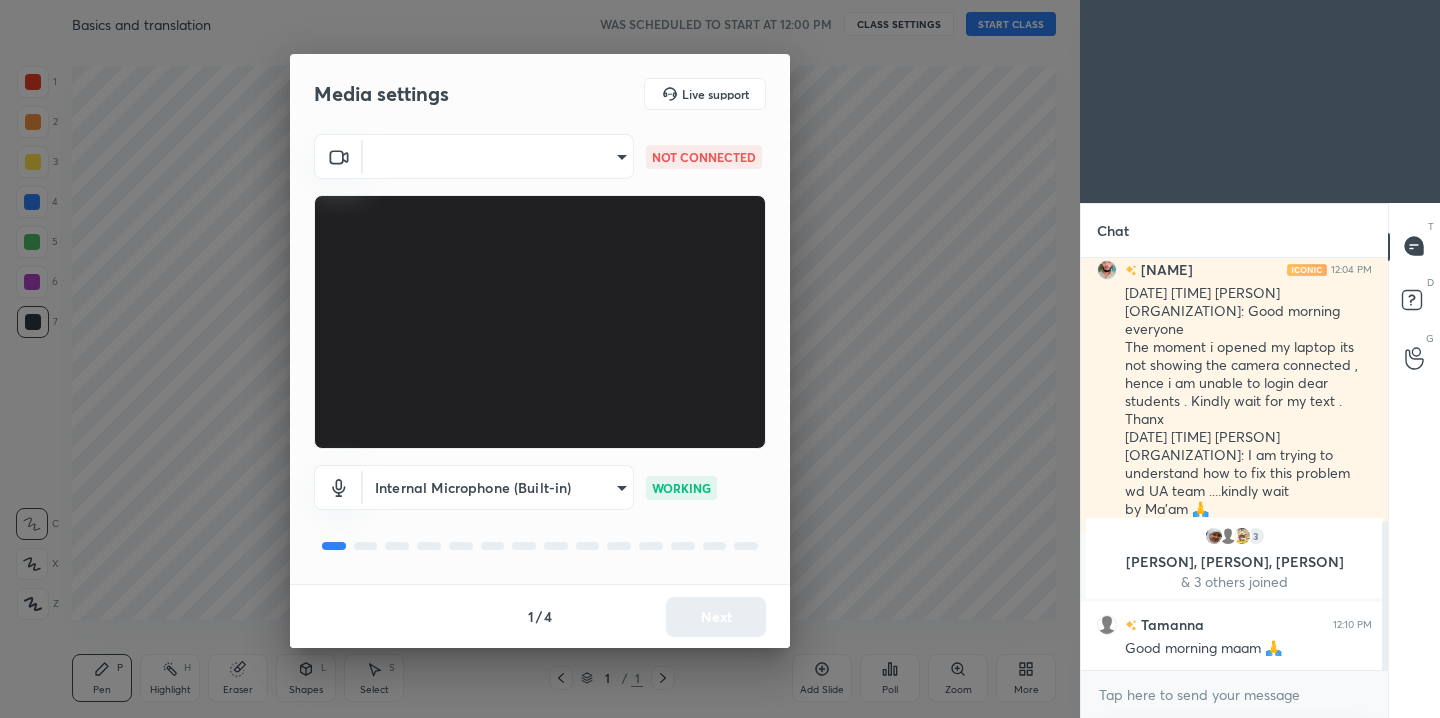 click 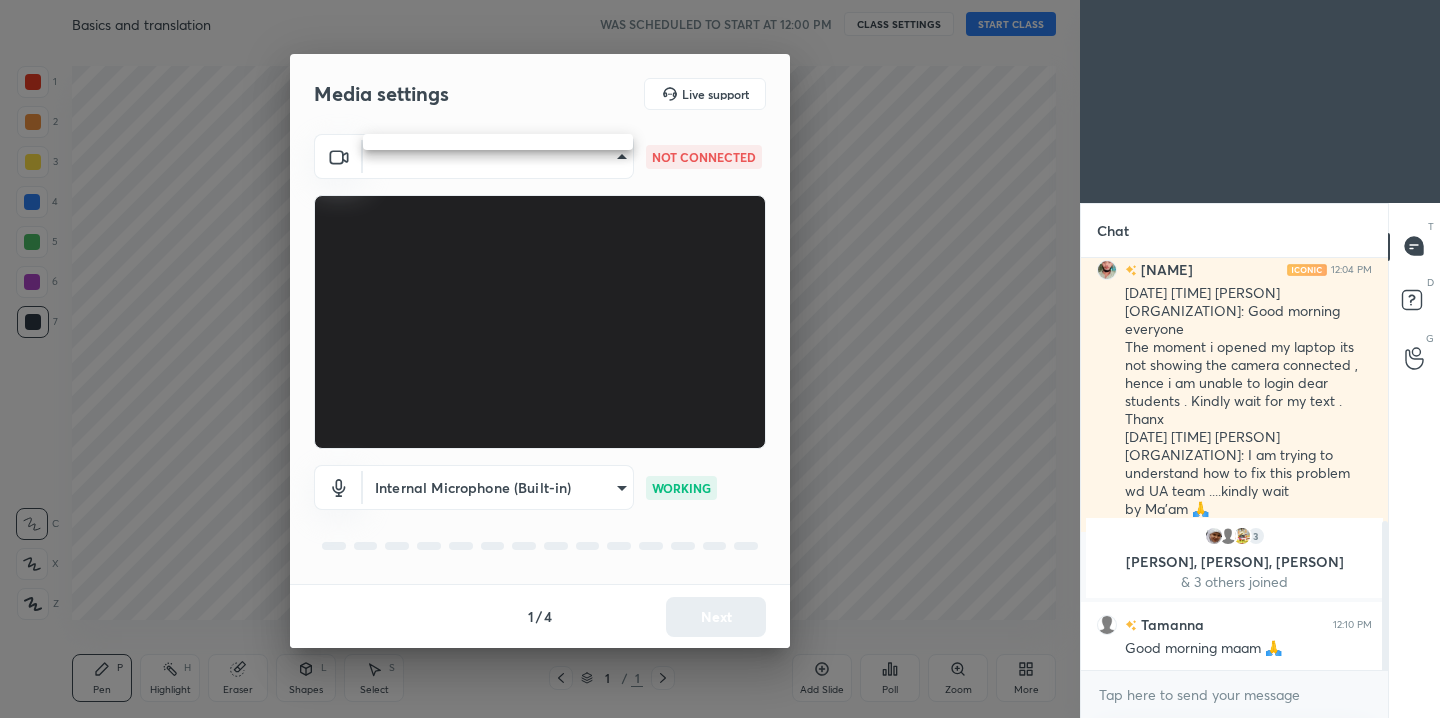 click on "1 2 3 4 5 6 7 C X Z C X Z E E Erase all   H H Basics and translation WAS SCHEDULED TO START AT  12:00 PM CLASS SETTINGS START CLASS Setting up your live class Back Basics and translation • L7 of Comprehensive Course on Hindi Language Rittu Dhawan Pen P Highlight H Eraser Shapes L Select S 1 / 1 Add Slide Poll Zoom More Chat sakshi 12:04 PM Namaskaram 🌸 Madhur 12:04 PM [8/5, 11:55 AM] Rittu Dhawan Ma'am Unacademy: Good morning everyone
The moment i opened my laptop its not showing the camera connected , hence i am unable to login dear students . Kindly wait for my text . Thanx
[8/5, 12:02 PM] Rittu Dhawan Ma'am Unacademy: I am trying to understand how to fix this problem wd UA team ....kindly wait
by Ma'am 🙏 3 Ruksana, Tamanna, garima &  3 others  joined Tamanna 12:10 PM Good morning maam 🙏 JUMP TO LATEST Enable hand raising Enable raise hand to speak to learners. Once enabled, chat will be turned off temporarily. Enable x   Doubts asked by learners will show up here Raise hand disabled Enable" at bounding box center (720, 359) 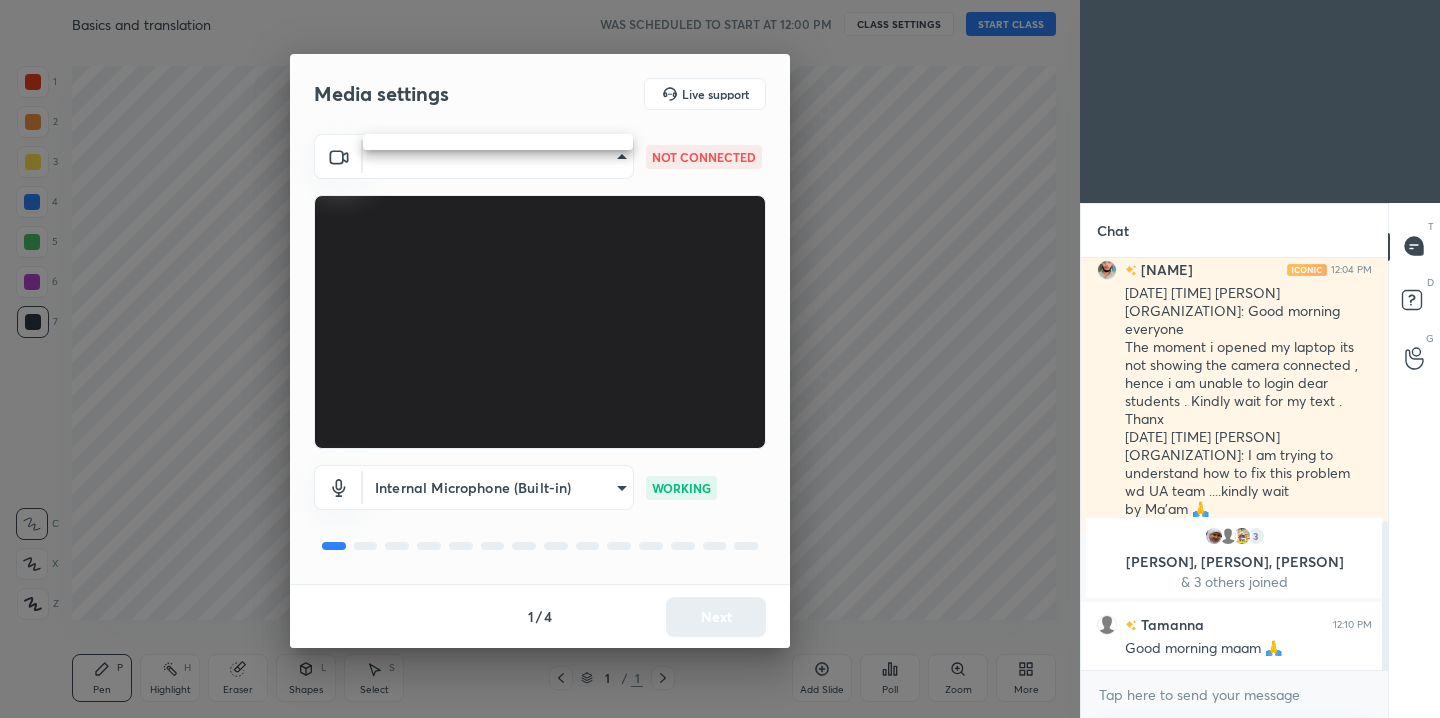 click at bounding box center [720, 359] 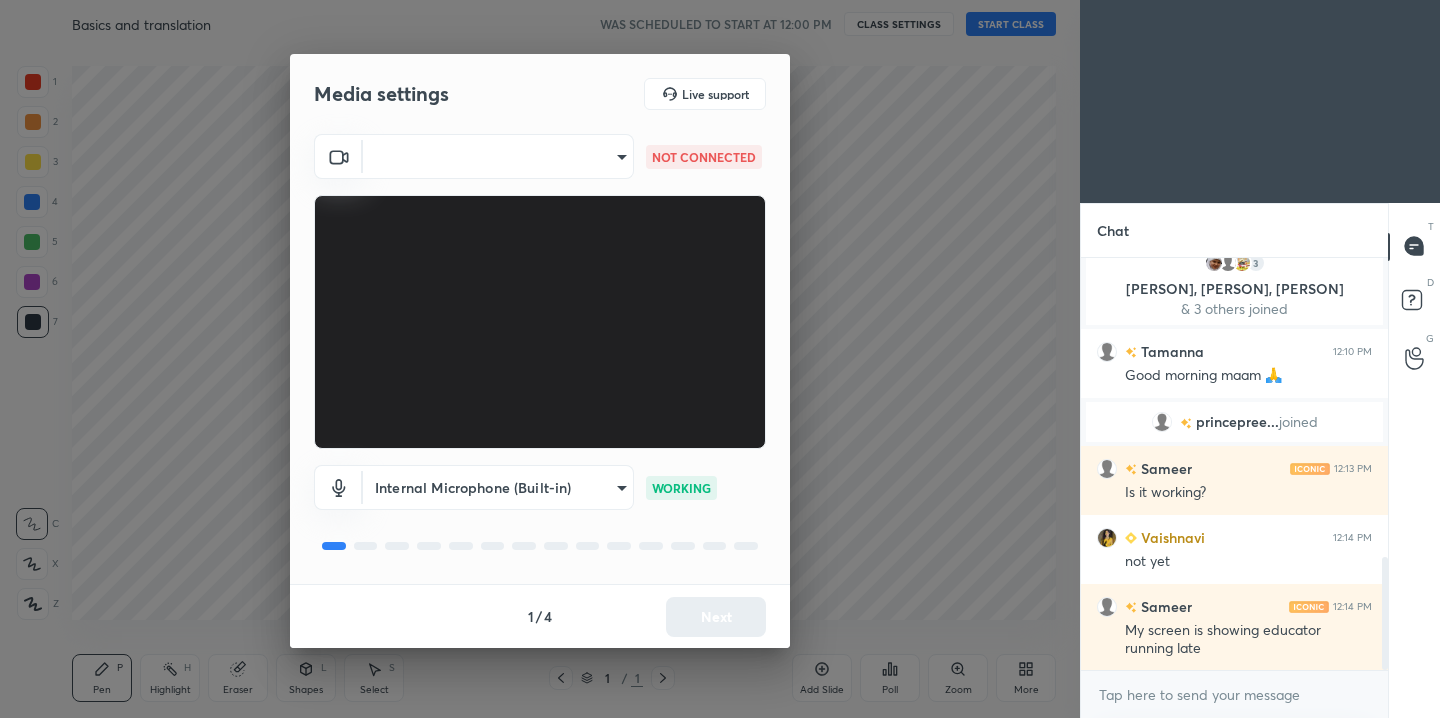 scroll, scrollTop: 1089, scrollLeft: 0, axis: vertical 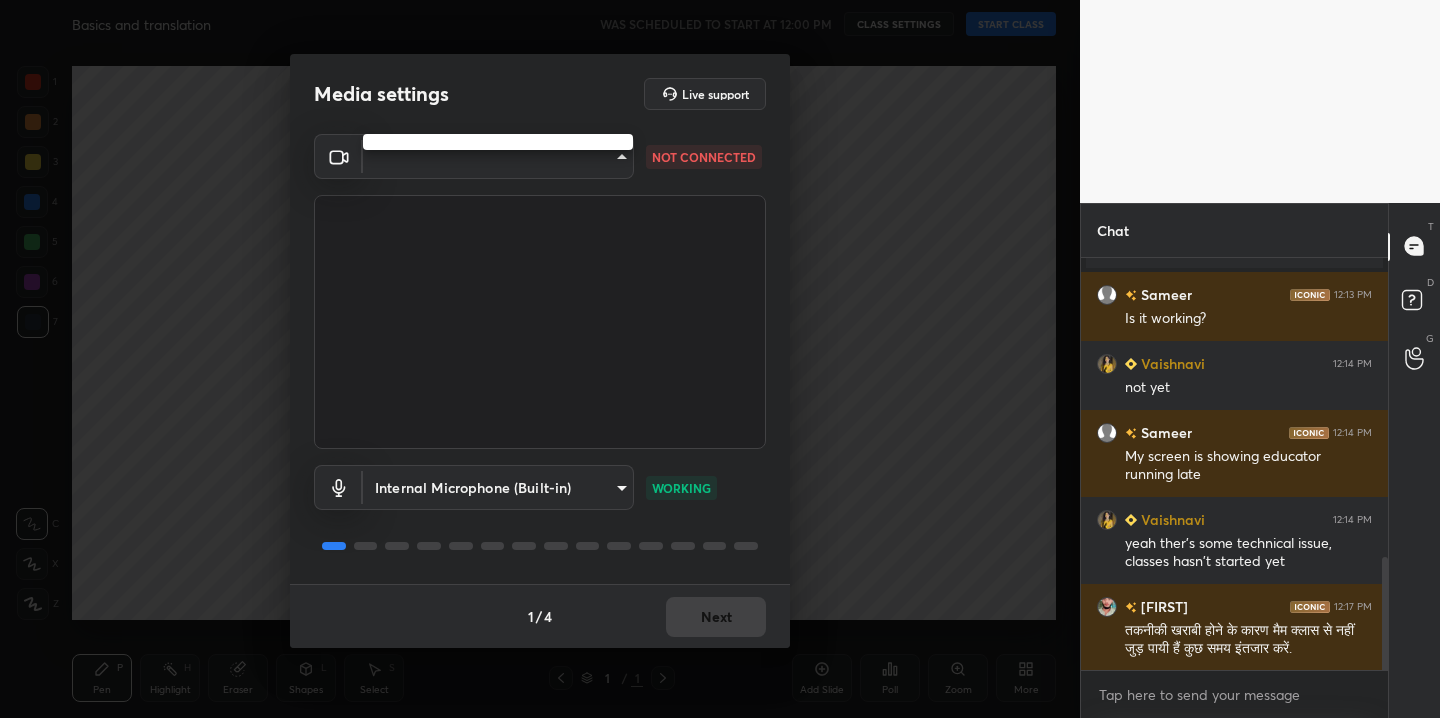 click on "1 2 3 4 5 6 7 C X Z C X Z E E Erase all   H H Basics and translation WAS SCHEDULED TO START AT  12:00 PM CLASS SETTINGS START CLASS Setting up your live class Back Basics and translation • L7 of Comprehensive Course on Hindi Language [FIRST] [LAST] Pen P Highlight H Eraser Shapes L Select S 1 / 1 Add Slide Poll Zoom More Chat Tamanna 12:10 PM Good morning maam 🙏 princepree...  joined Sameer 12:13 PM Is it working? Vaishnavi 12:14 PM not yet Sameer 12:14 PM My screen is showing educator running late Vaishnavi 12:14 PM yeah ther's some technical issue, classes hasn't started yet [FIRST] 12:17 PM तकनीकी खराबी होने के कारण मैम क्लास से नहीं जुड़ पायी हैं कुछ समय इंतजार करें. JUMP TO LATEST Enable hand raising Enable raise hand to speak to learners. Once enabled, chat will be turned off temporarily. Enable x   Doubts asked by learners will show up here Raise hand disabled Enable Got it T D" at bounding box center [720, 359] 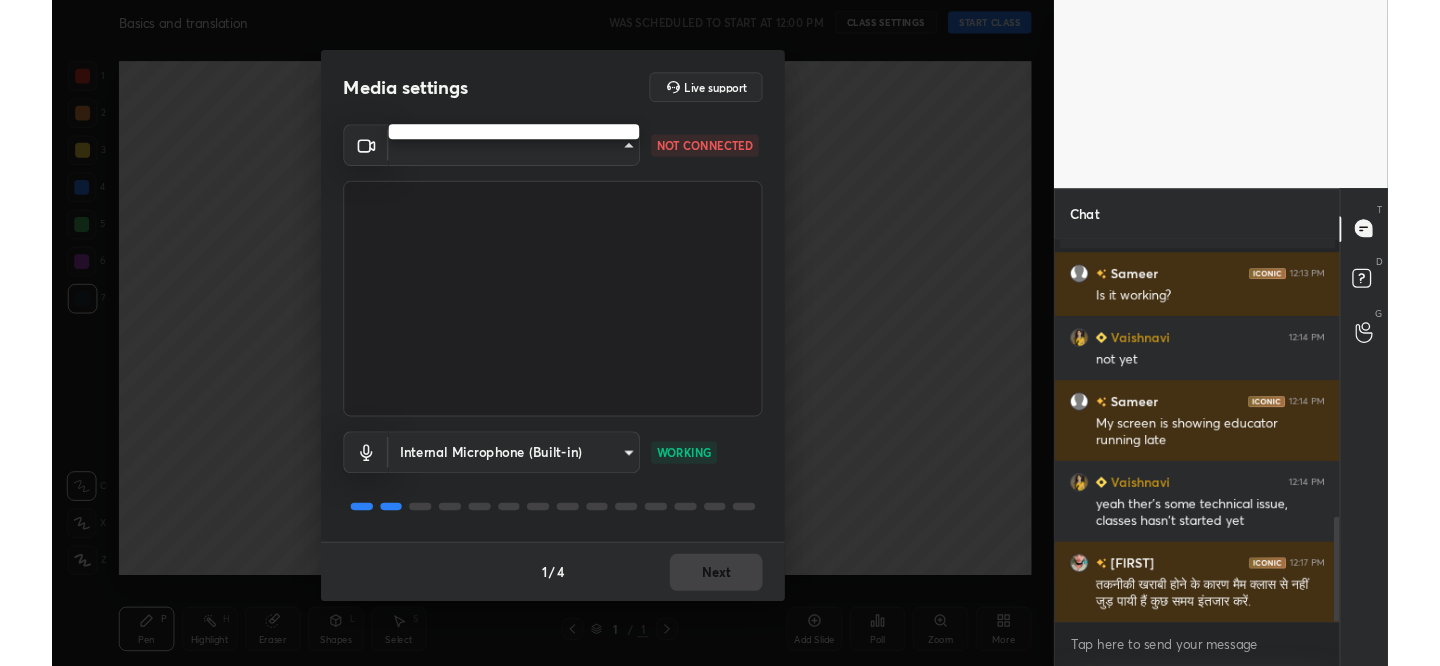 scroll, scrollTop: 538, scrollLeft: 1000, axis: both 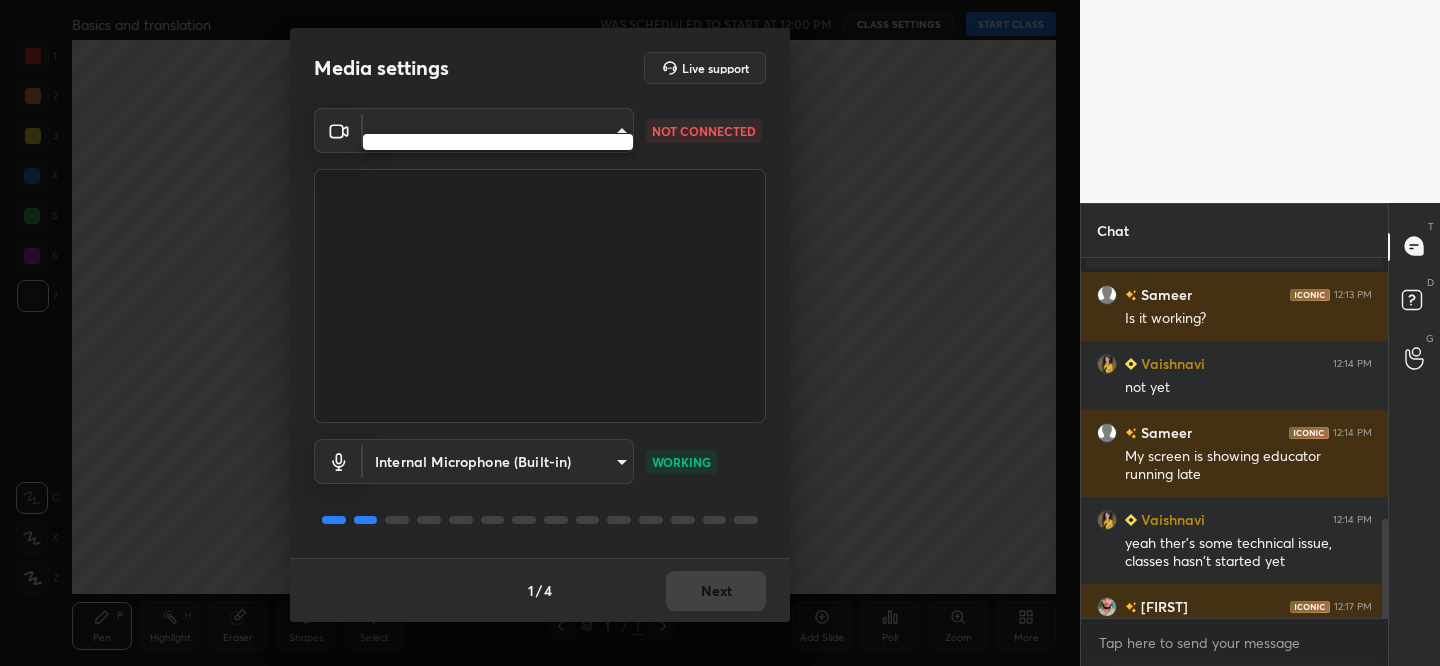 click at bounding box center (720, 333) 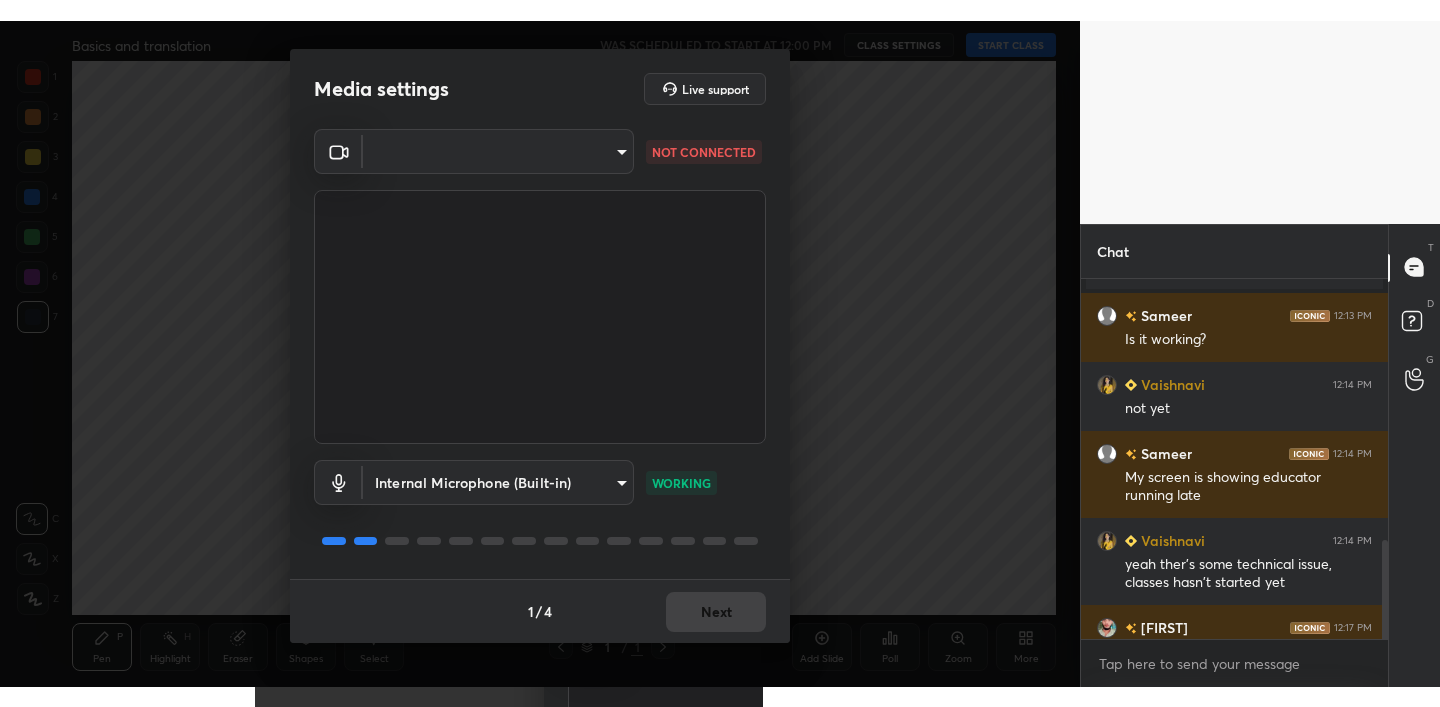 scroll, scrollTop: 99421, scrollLeft: 99000, axis: both 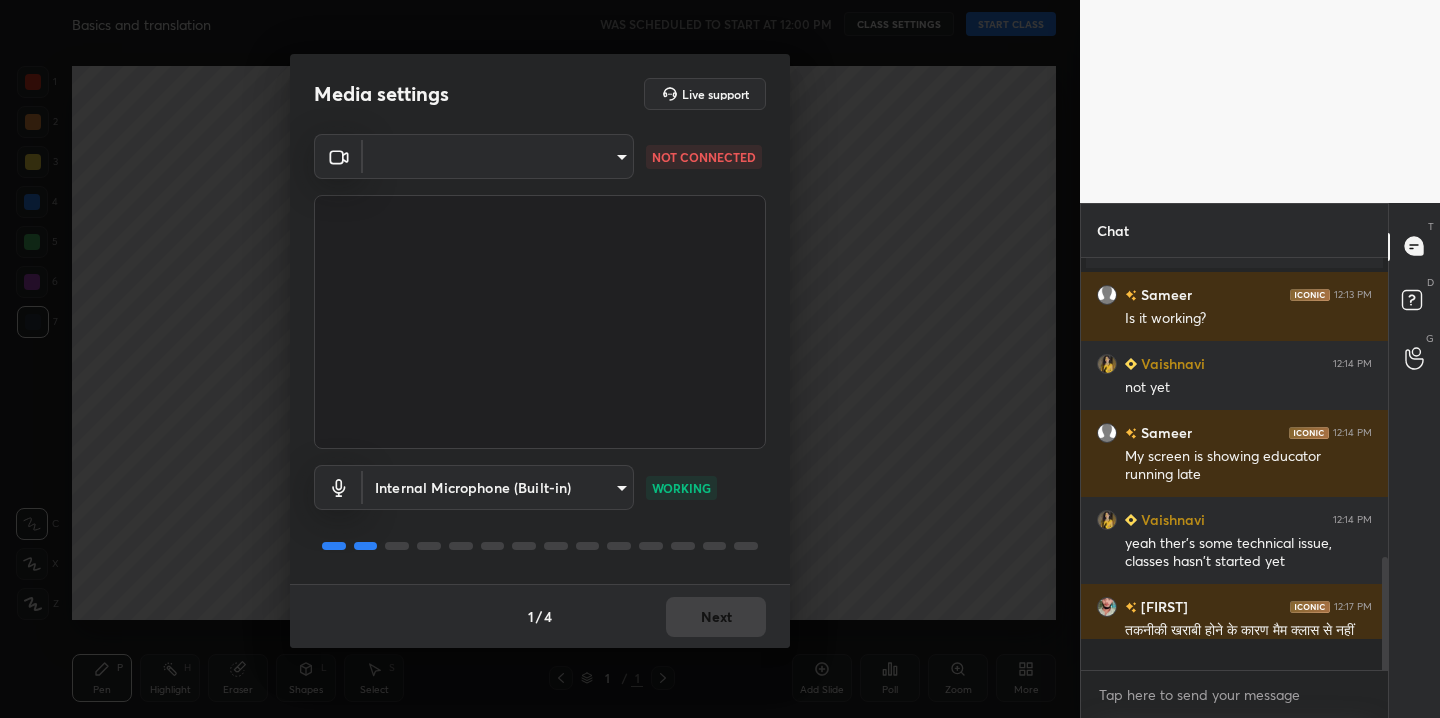 type on "x" 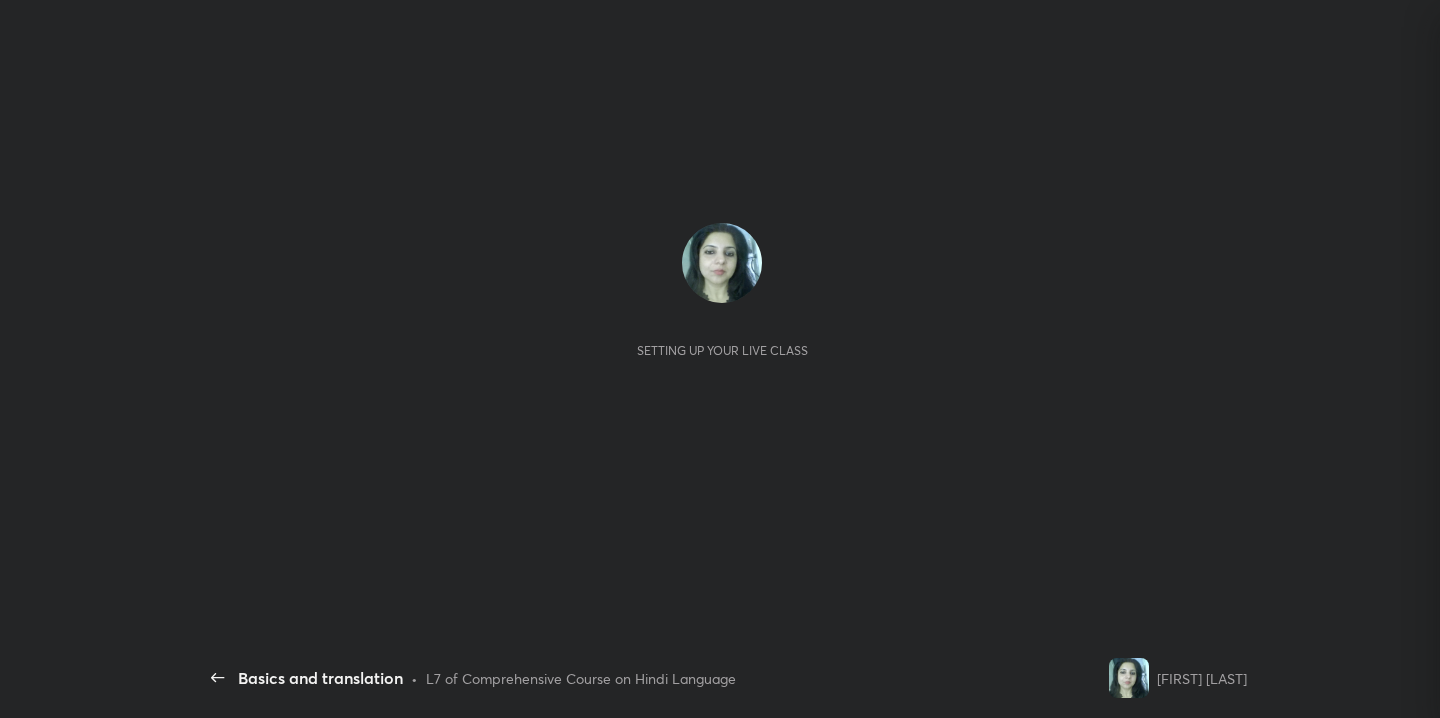 scroll, scrollTop: 0, scrollLeft: 0, axis: both 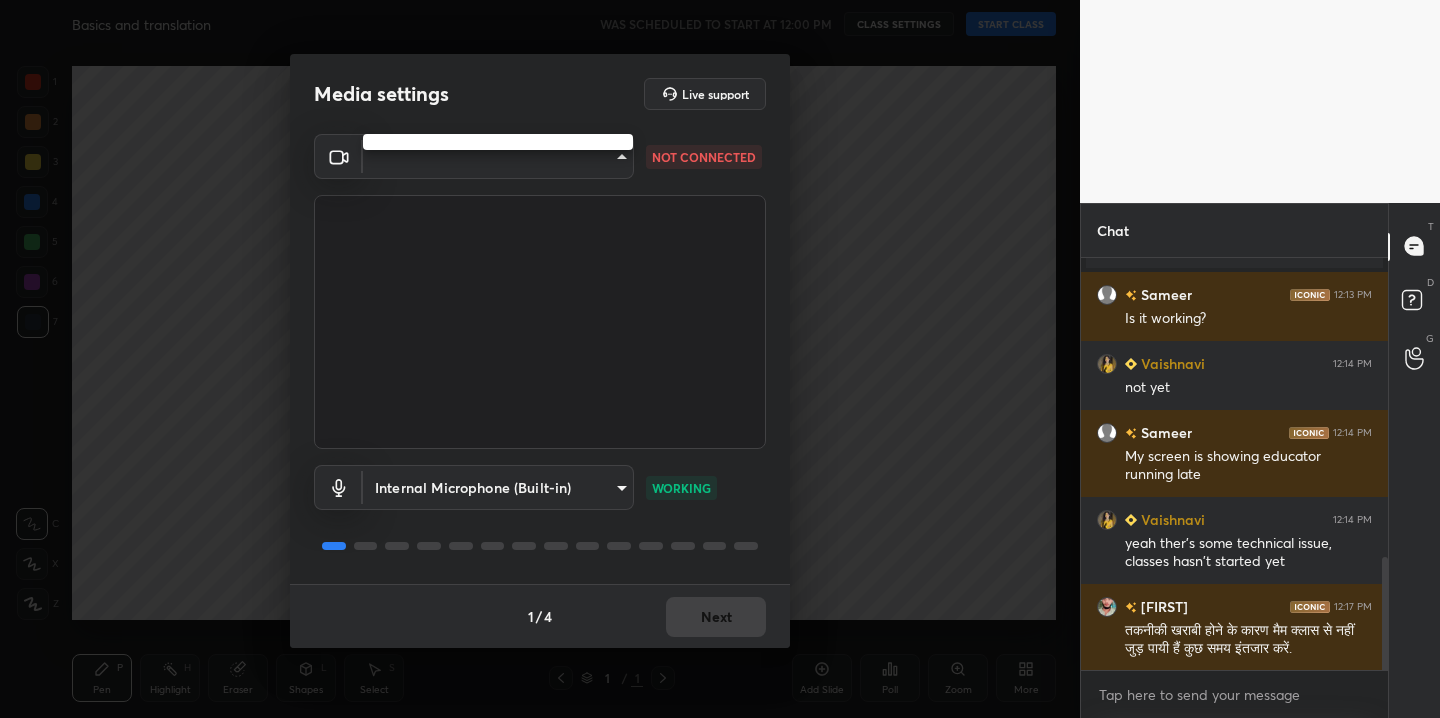 click on "1 2 3 4 5 6 7 C X Z C X Z E E Erase all   H H Basics and translation WAS SCHEDULED TO START AT  12:00 PM CLASS SETTINGS START CLASS Setting up your live class Back Basics and translation • L7 of Comprehensive Course on Hindi Language Rittu Dhawan Pen P Highlight H Eraser Shapes L Select S 1 / 1 Add Slide Poll Zoom More Chat Tamanna 12:10 PM Good morning maam 🙏 princepree...  joined Sameer 12:13 PM Is it working? Vaishnavi 12:14 PM not yet Sameer 12:14 PM My screen is showing educator running late Vaishnavi 12:14 PM yeah ther's some technical issue, classes hasn't started yet Madhur 12:17 PM तकनीकी खराबी होने के कारण मैम क्लास से नहीं जुड़ पायी हैं कुछ समय इंतजार करें. JUMP TO LATEST Enable hand raising Enable raise hand to speak to learners. Once enabled, chat will be turned off temporarily. Enable x   Doubts asked by learners will show up here Raise hand disabled Enable Got it T D" at bounding box center [720, 359] 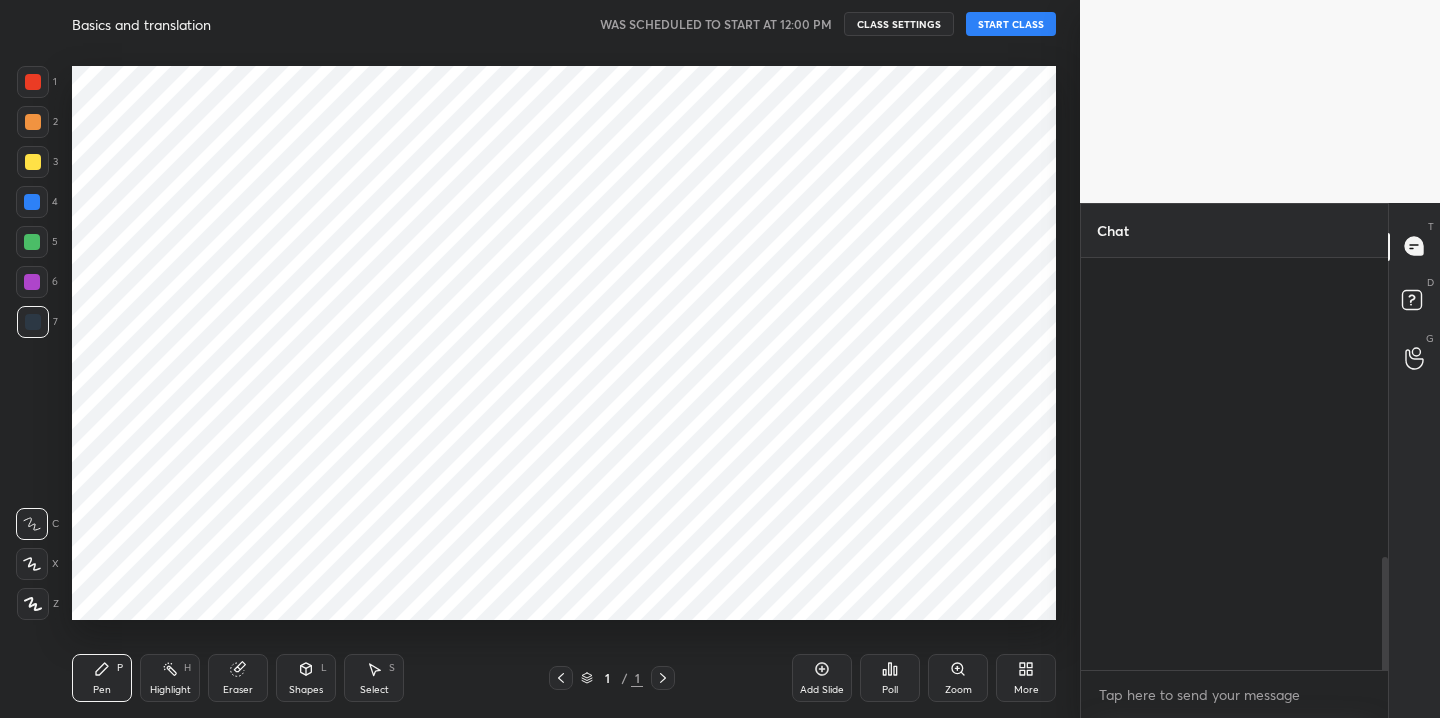 scroll, scrollTop: 0, scrollLeft: 0, axis: both 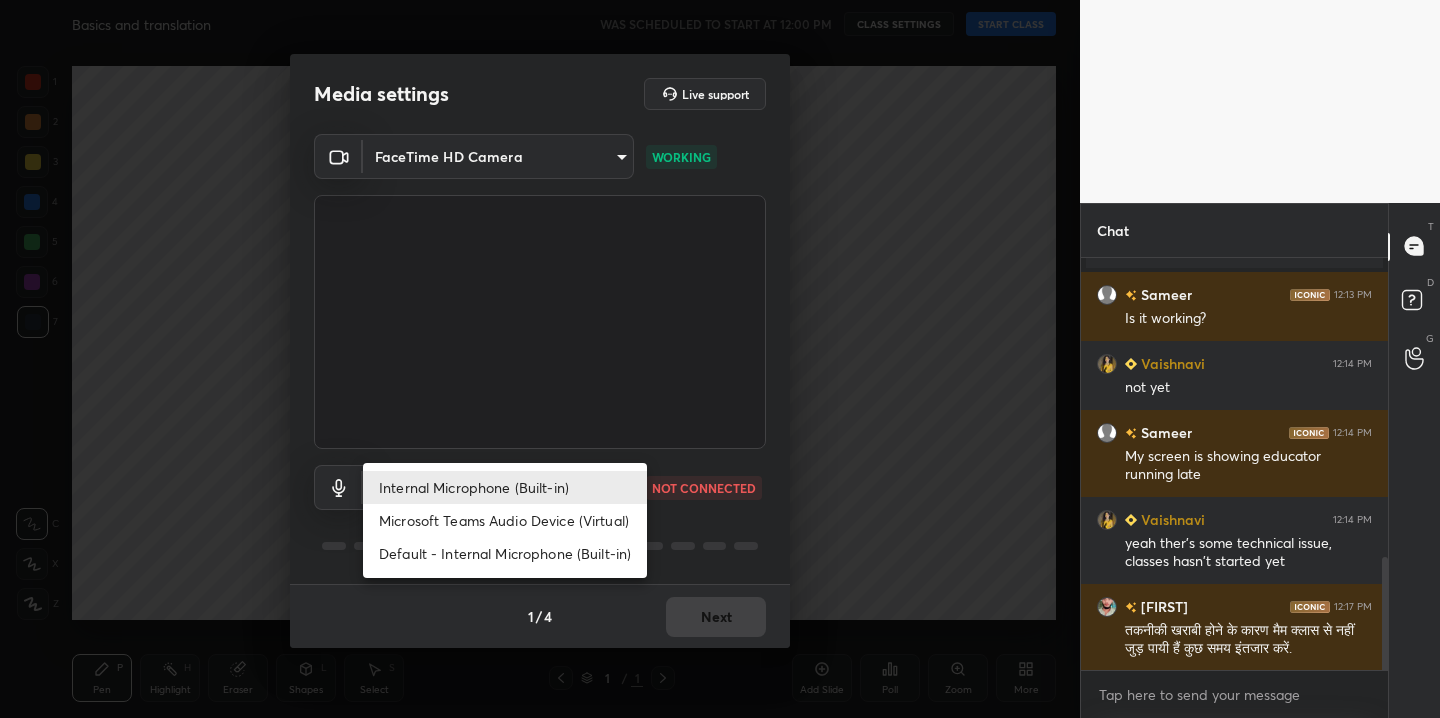click on "1 2 3 4 5 6 7 C X Z C X Z E E Erase all   H H Basics and translation WAS SCHEDULED TO START AT  12:00 PM CLASS SETTINGS START CLASS Setting up your live class Back Basics and translation • L7 of Comprehensive Course on Hindi Language Rittu Dhawan Pen P Highlight H Eraser Shapes L Select S 1 / 1 Add Slide Poll Zoom More Chat Tamanna 12:10 PM Good morning maam 🙏 princepree...  joined Sameer 12:13 PM Is it working? Vaishnavi 12:14 PM not yet Sameer 12:14 PM My screen is showing educator running late Vaishnavi 12:14 PM yeah ther's some technical issue, classes hasn't started yet Madhur 12:17 PM तकनीकी खराबी होने के कारण मैम क्लास से नहीं जुड़ पायी हैं कुछ समय इंतजार करें. JUMP TO LATEST Enable hand raising Enable raise hand to speak to learners. Once enabled, chat will be turned off temporarily. Enable x   Doubts asked by learners will show up here Raise hand disabled Enable Got it T D" at bounding box center [720, 359] 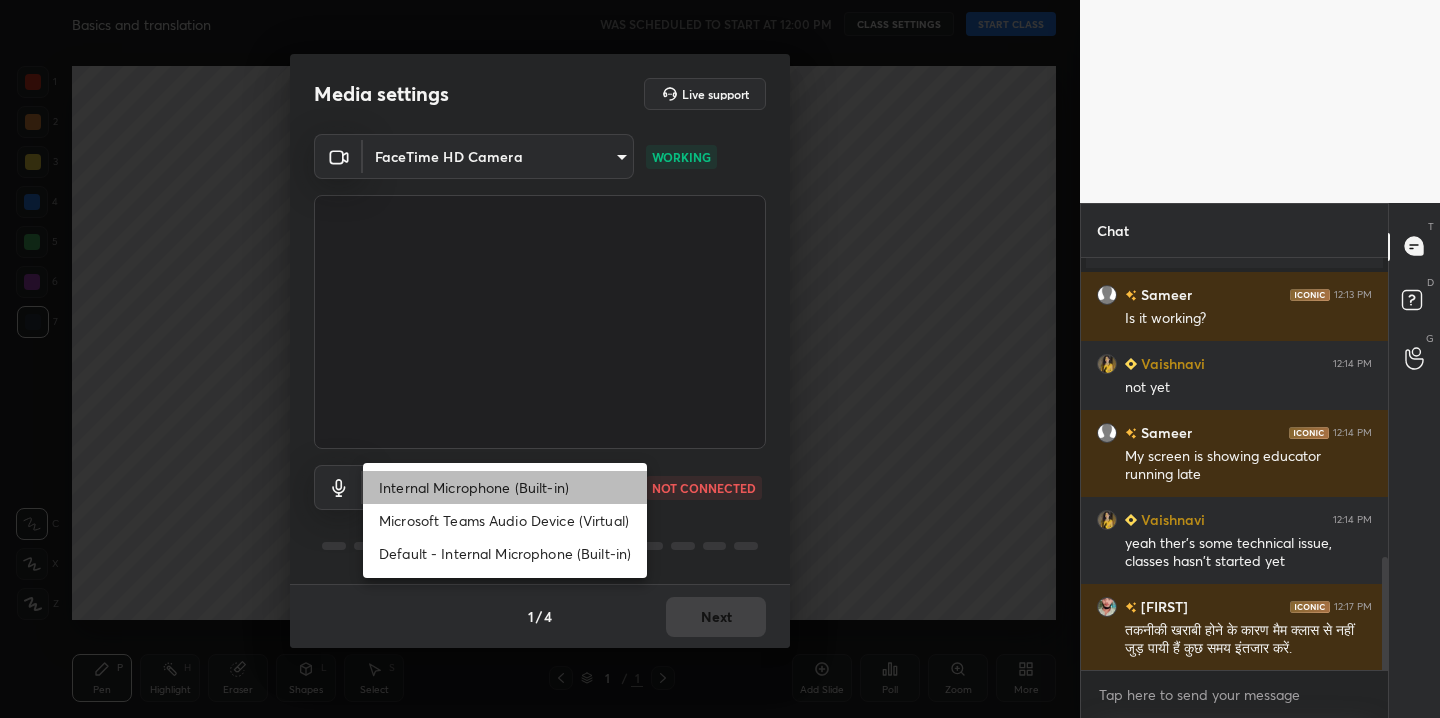click on "Internal Microphone (Built-in)" at bounding box center [505, 487] 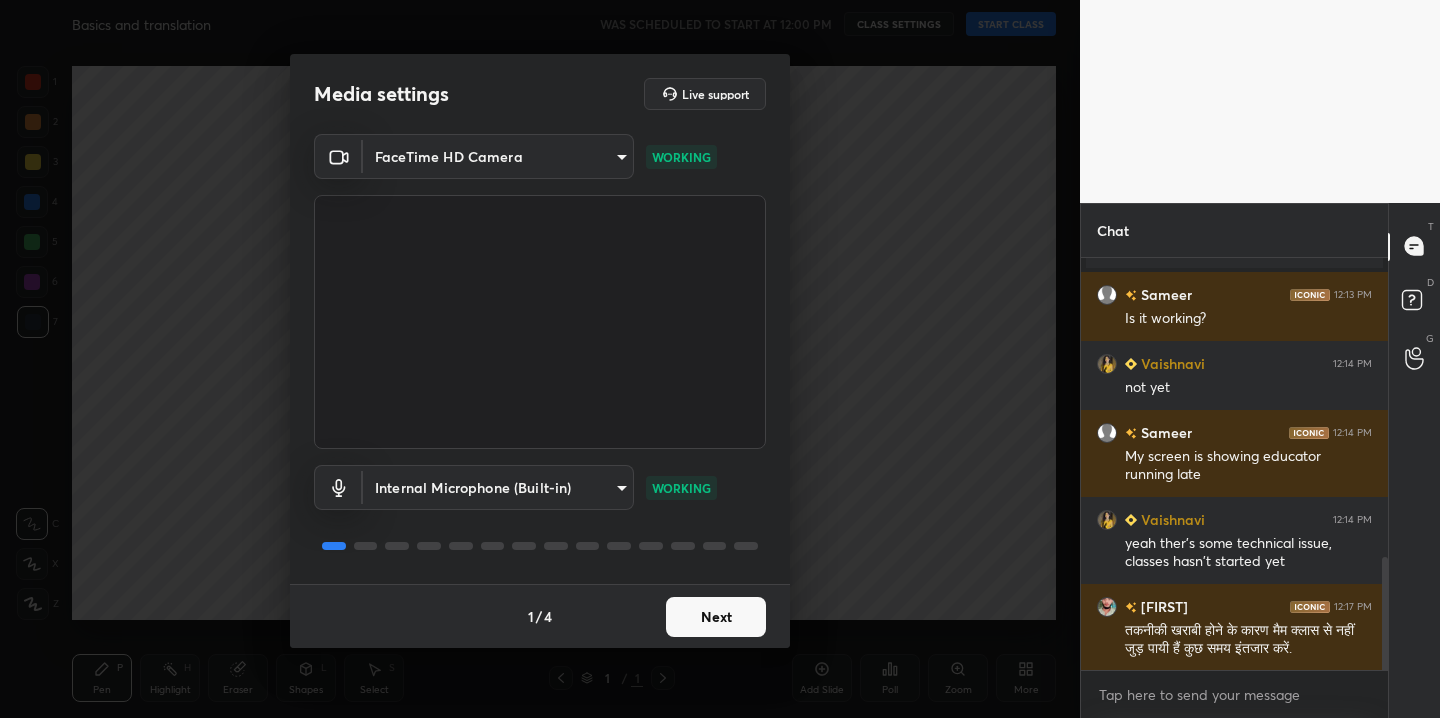 click on "Next" at bounding box center (716, 617) 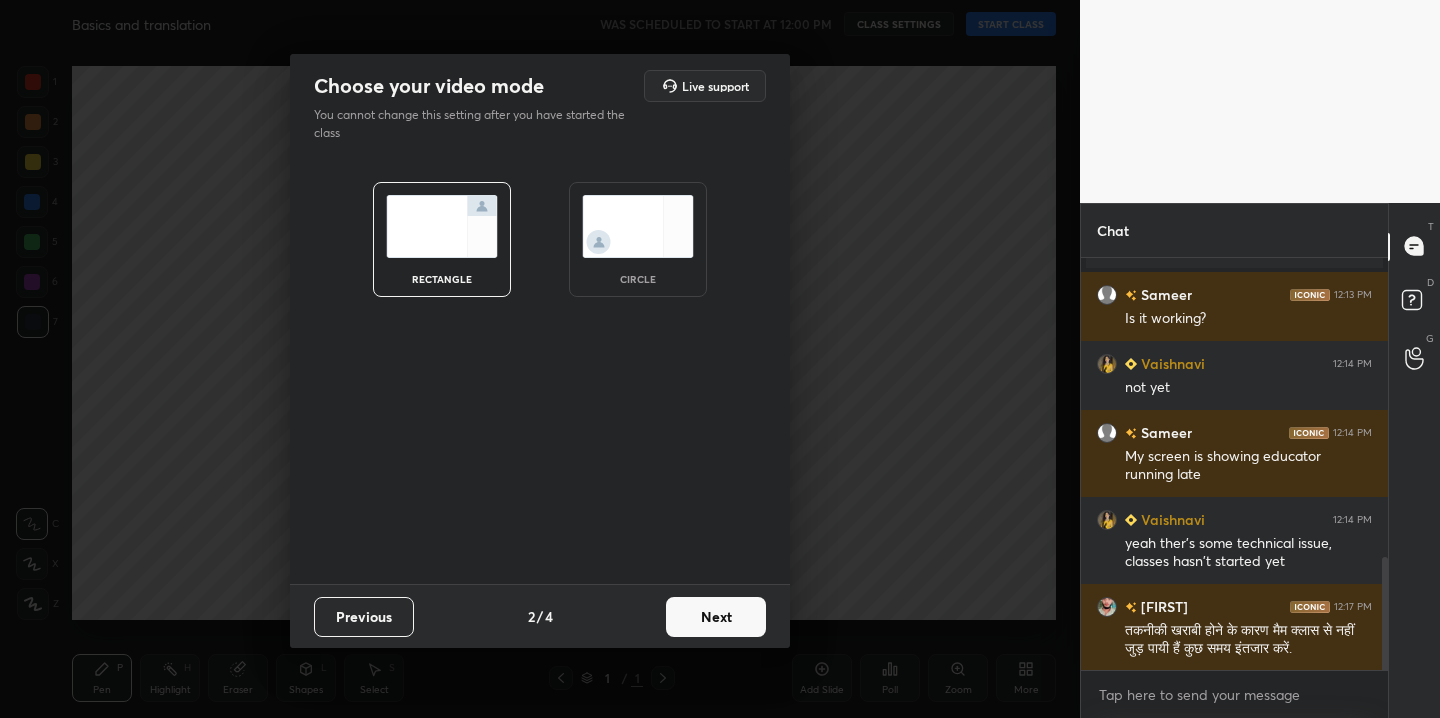 click at bounding box center (638, 226) 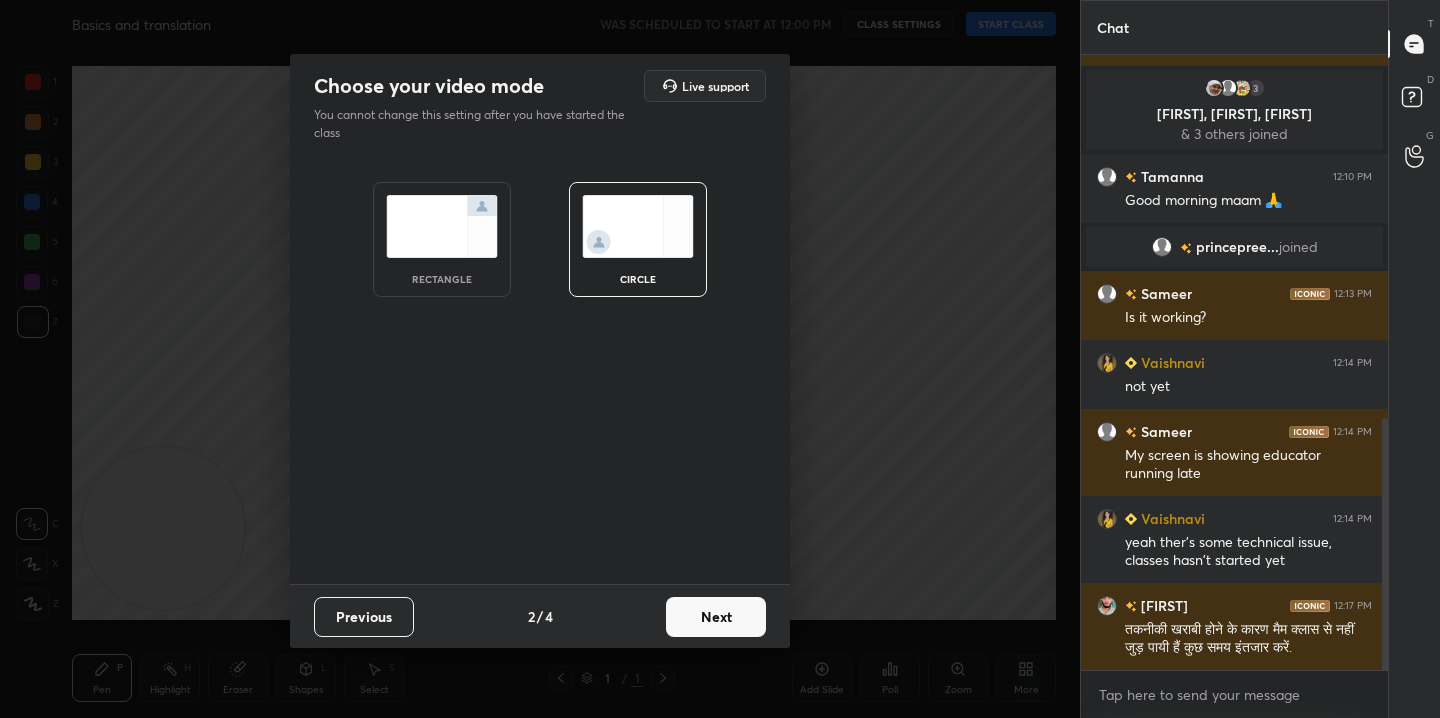 scroll, scrollTop: 7, scrollLeft: 7, axis: both 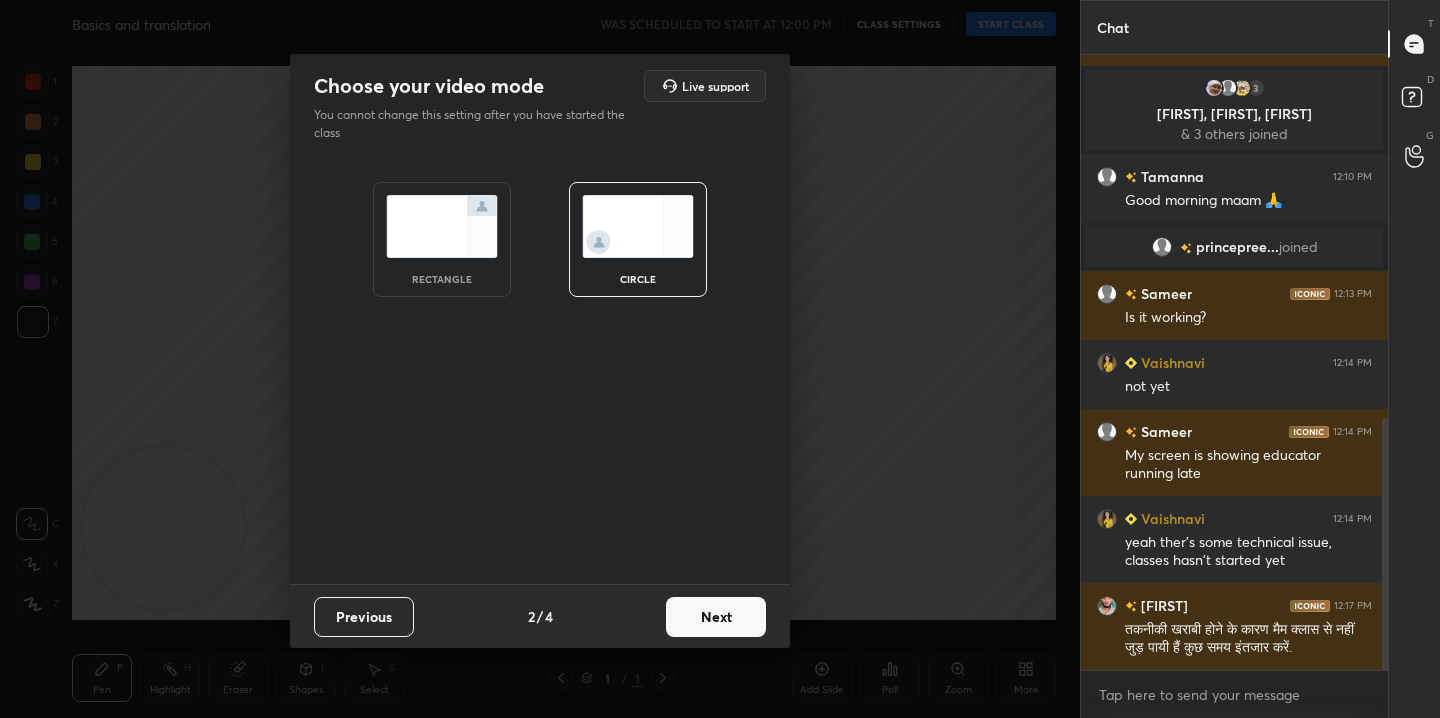 click on "Next" at bounding box center [716, 617] 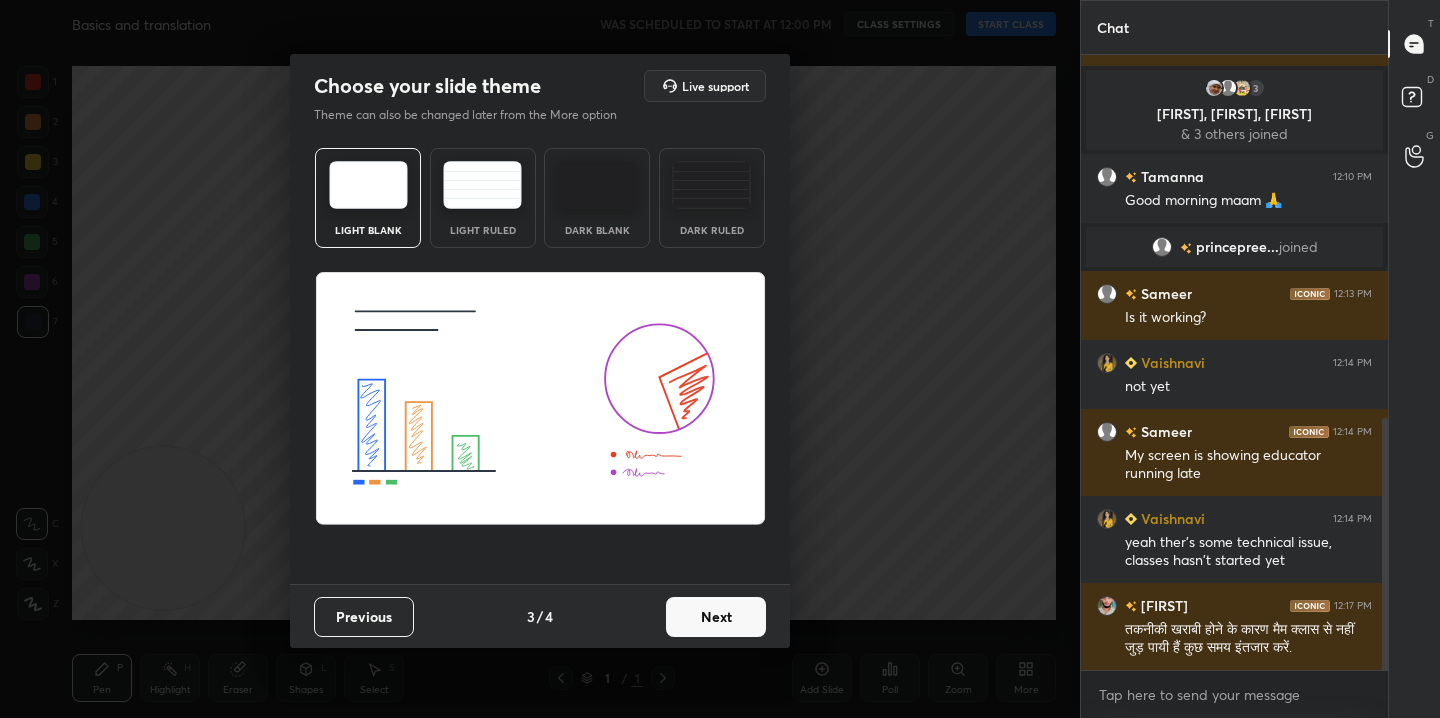 click at bounding box center [482, 185] 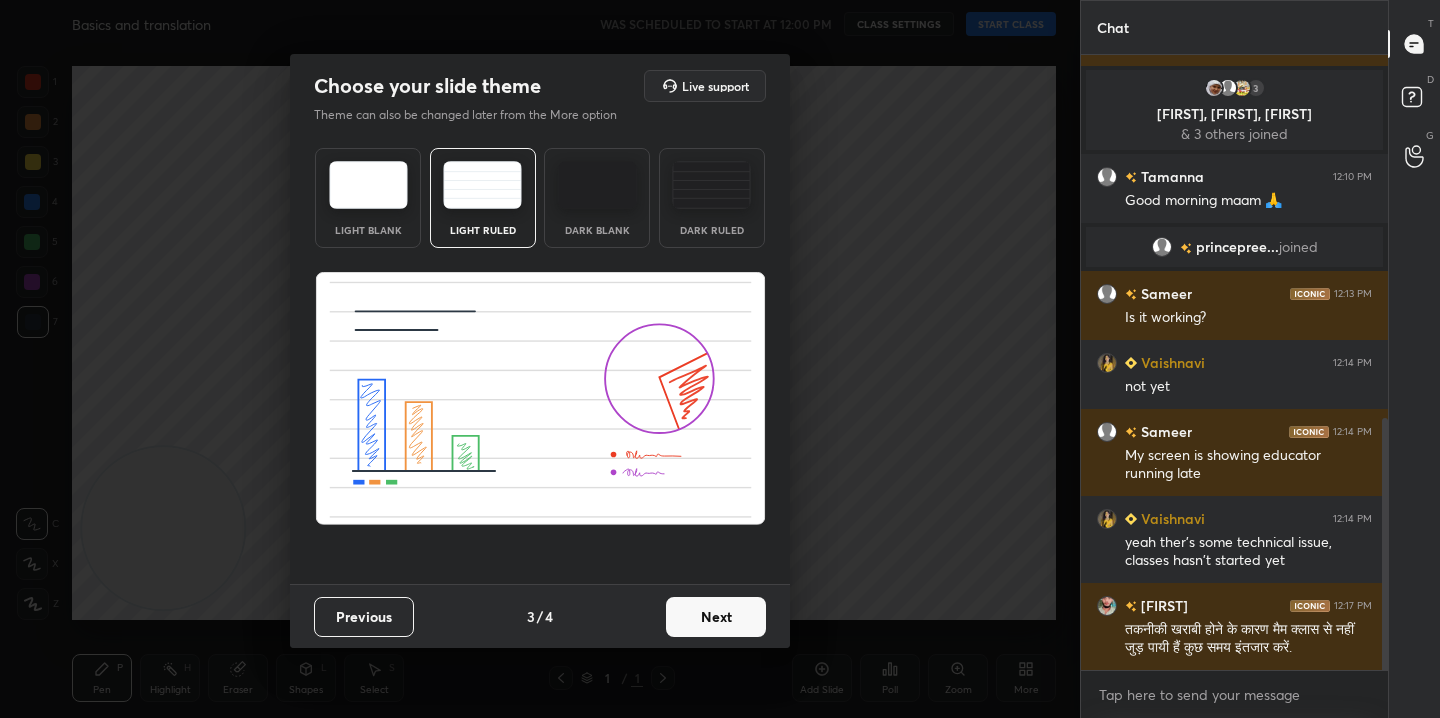 click on "Next" at bounding box center [716, 617] 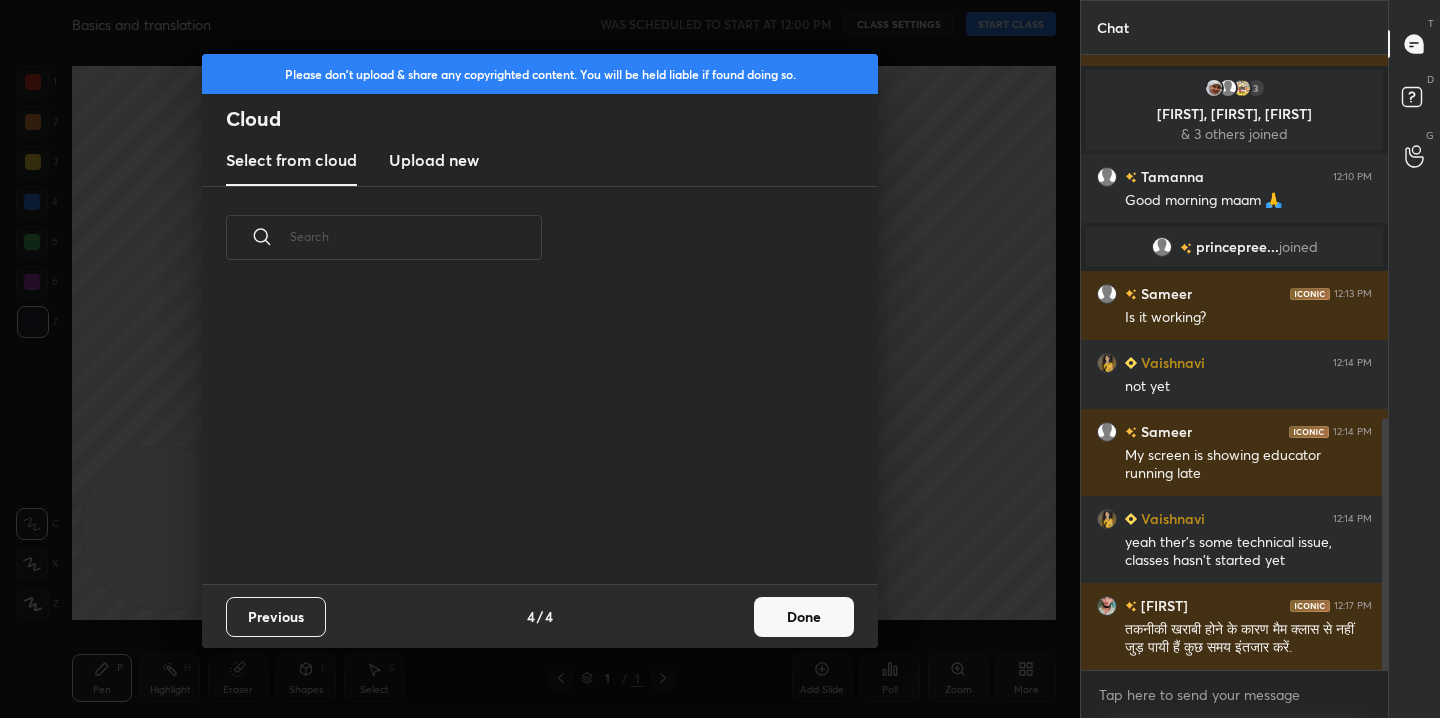 scroll, scrollTop: 7, scrollLeft: 11, axis: both 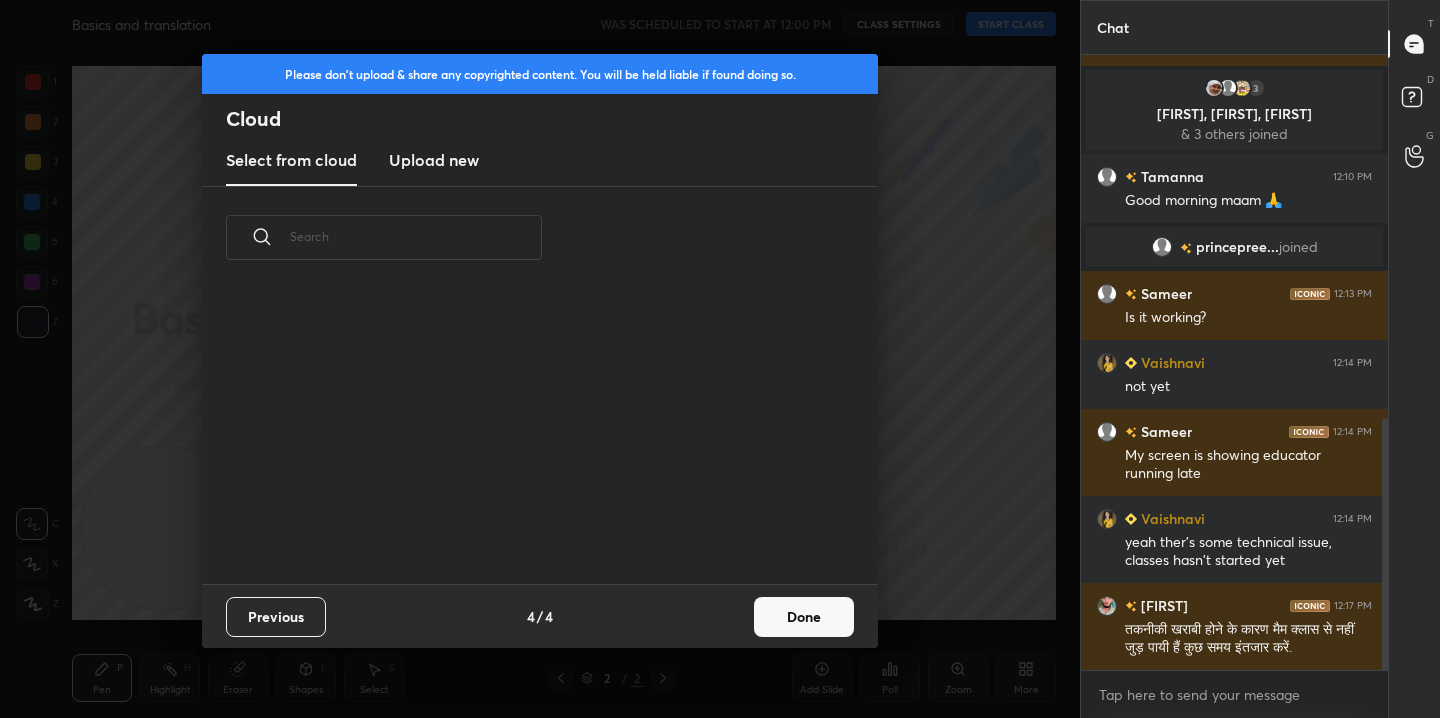 click on "Done" at bounding box center [804, 617] 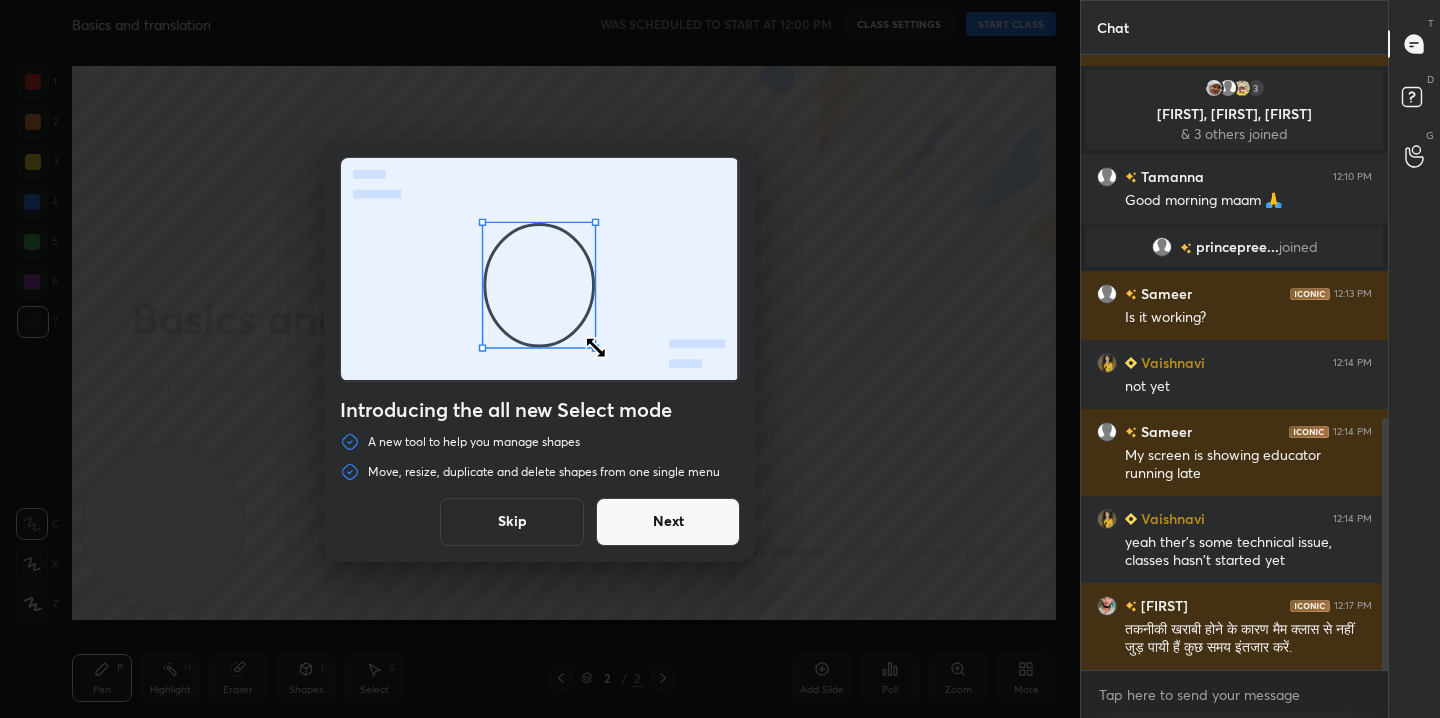 click on "Skip" at bounding box center [512, 522] 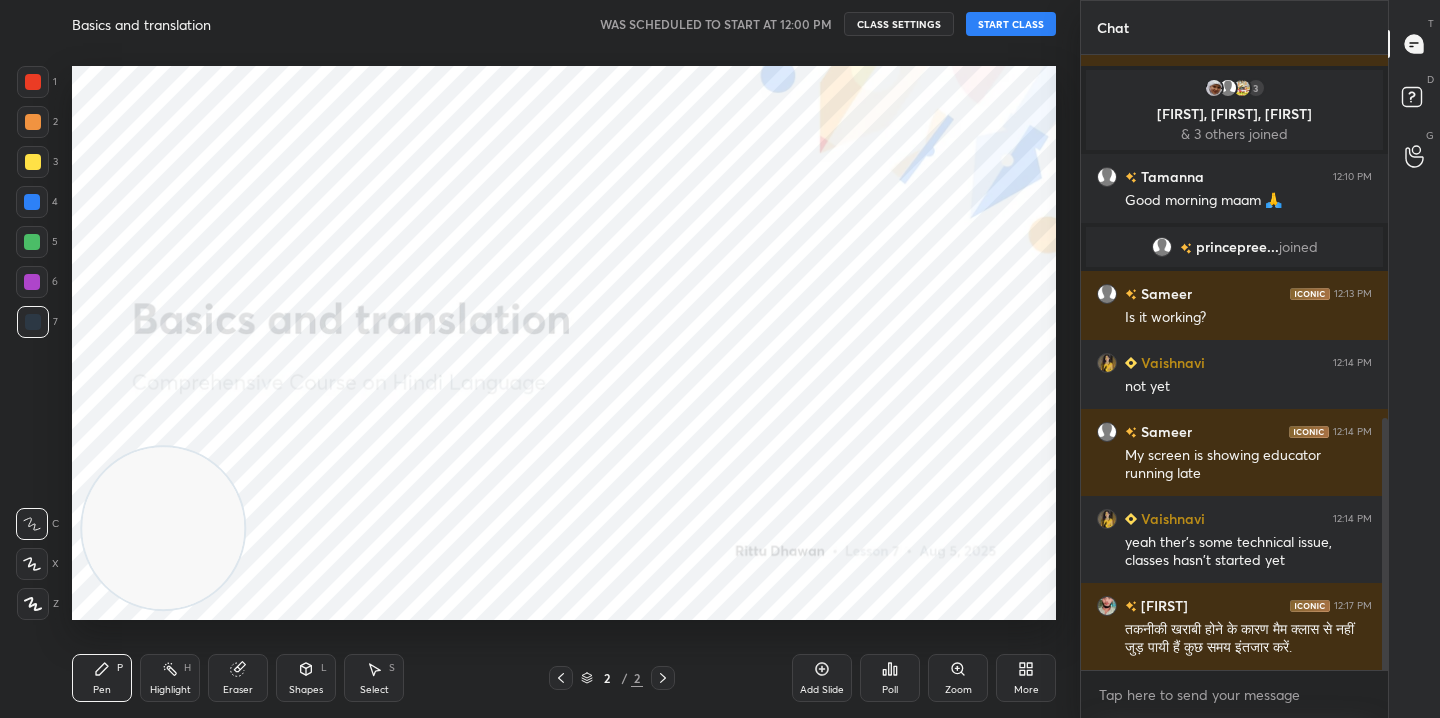 click on "Setting up your live class" at bounding box center [564, 343] 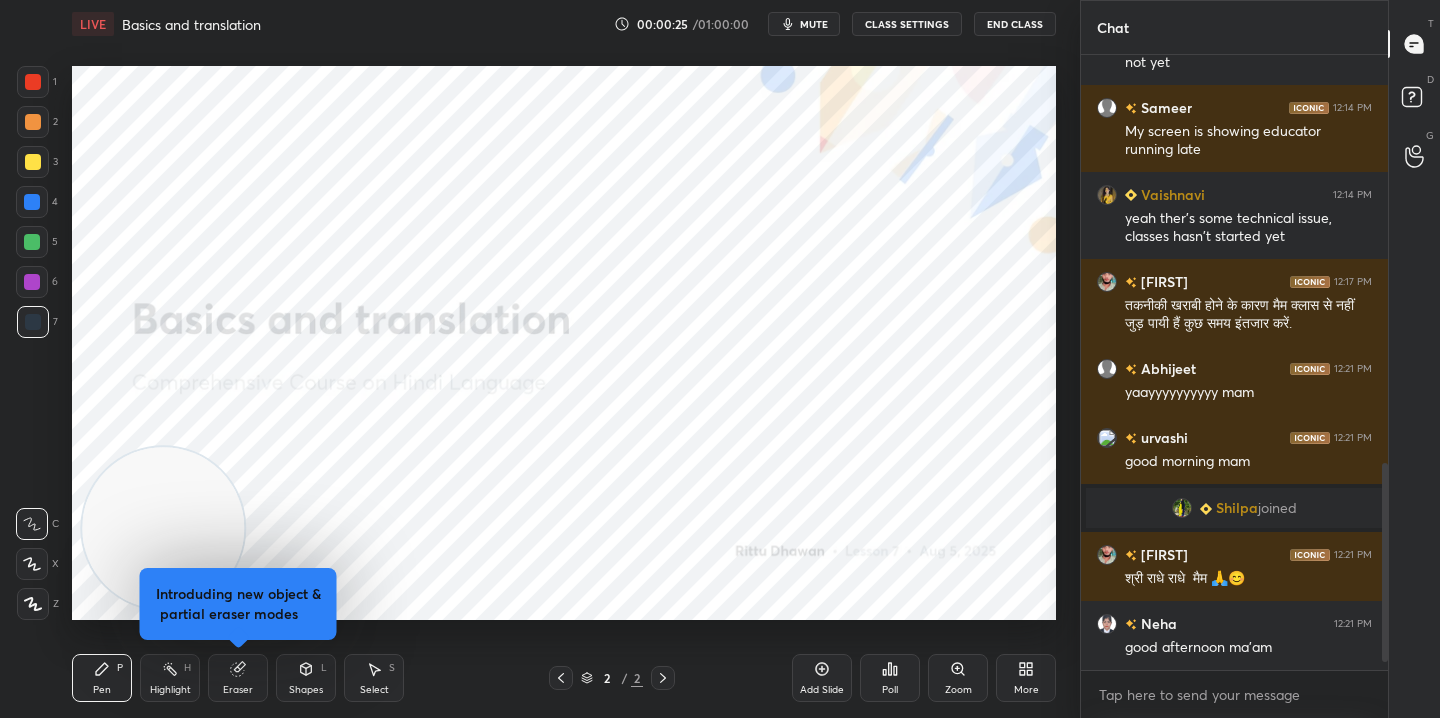 scroll, scrollTop: 1279, scrollLeft: 0, axis: vertical 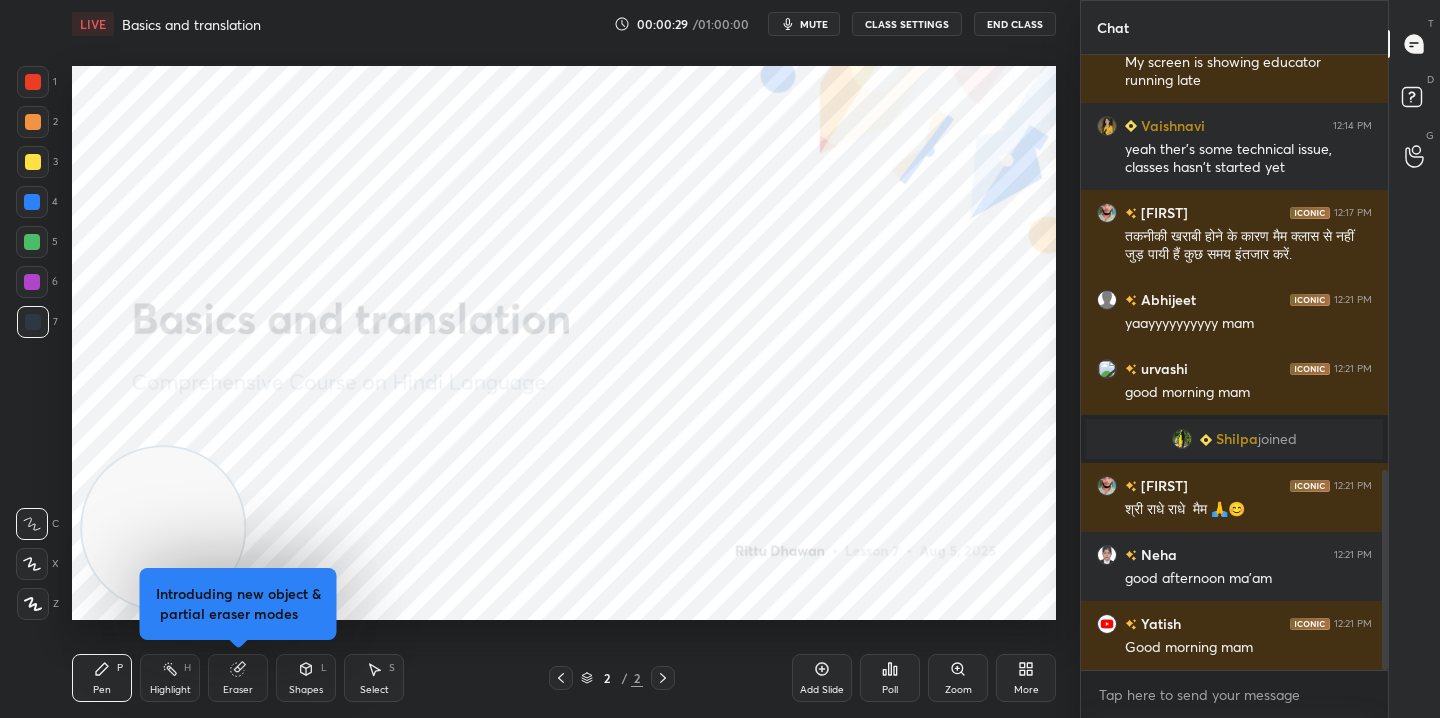 click on "Introduding new object &
partial eraser modes" at bounding box center (238, 604) 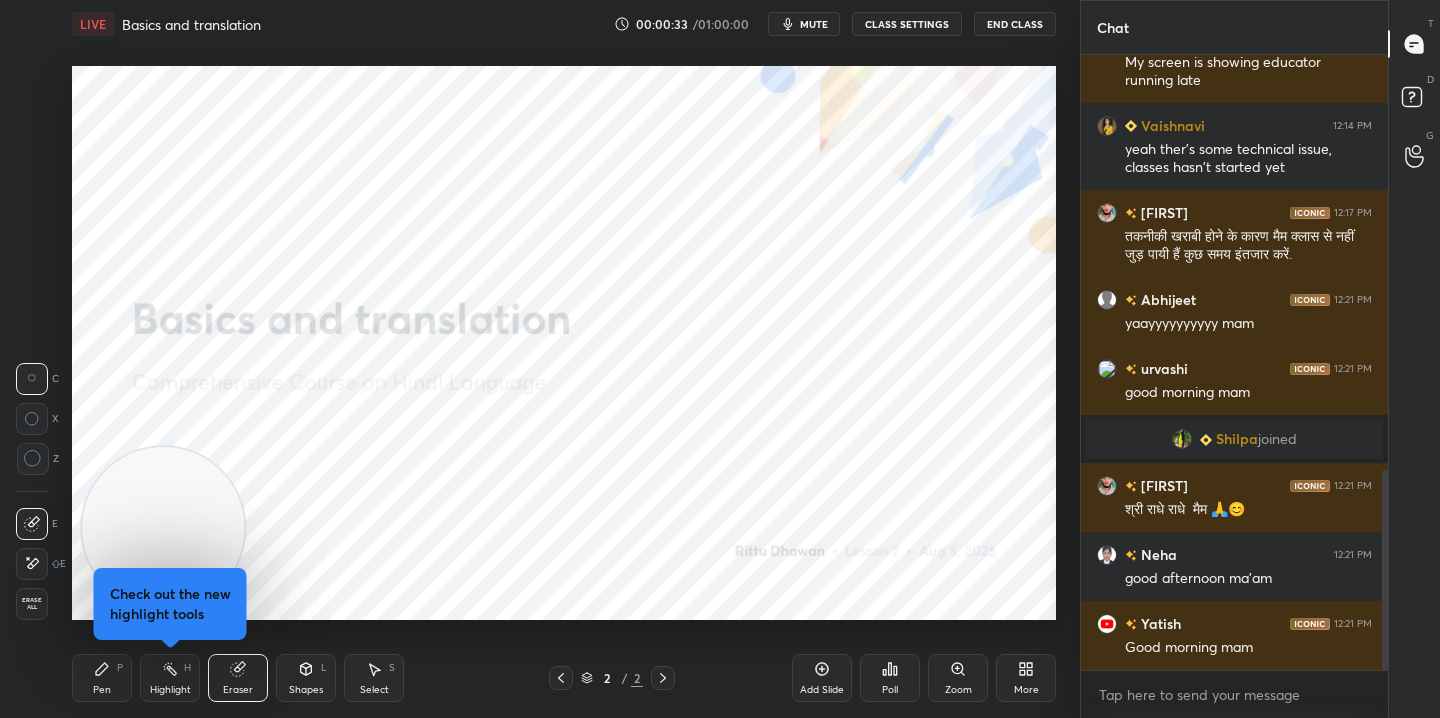 click on "Highlight H" at bounding box center (170, 678) 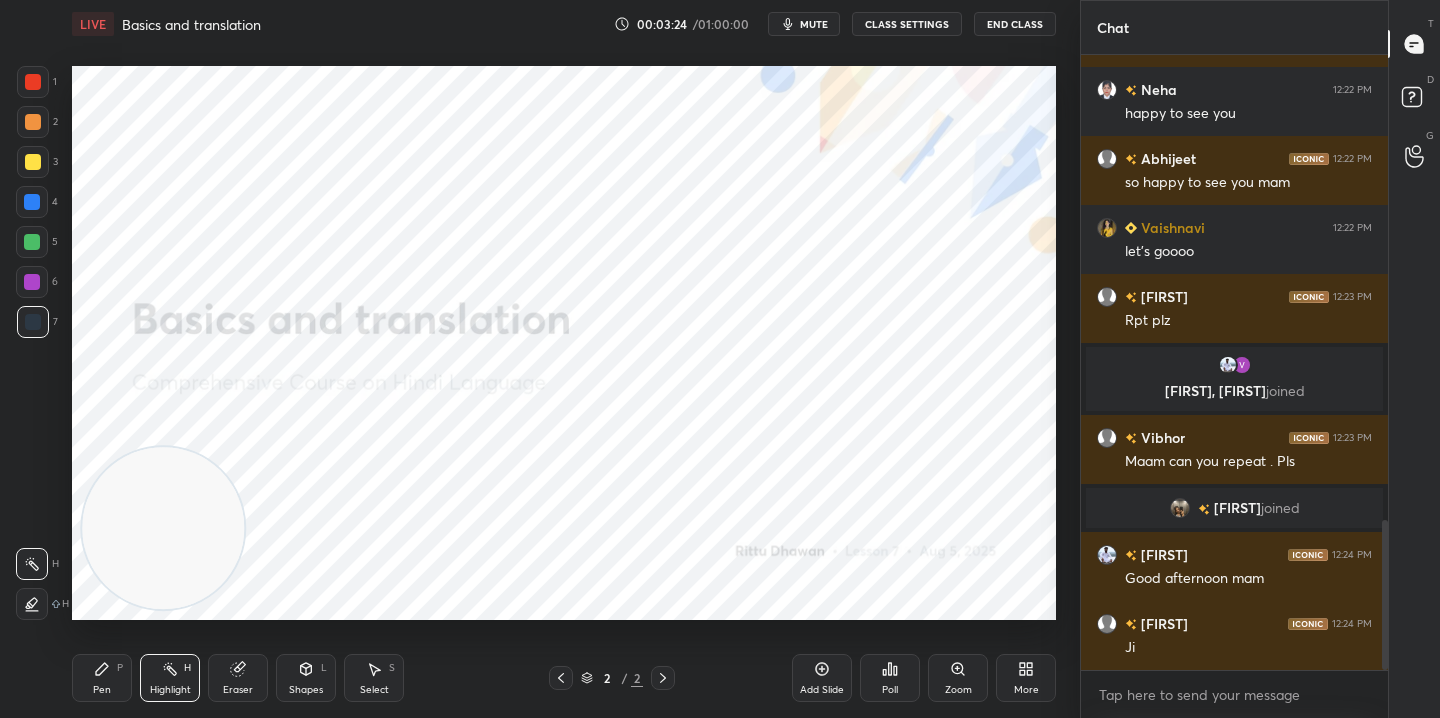 scroll, scrollTop: 1971, scrollLeft: 0, axis: vertical 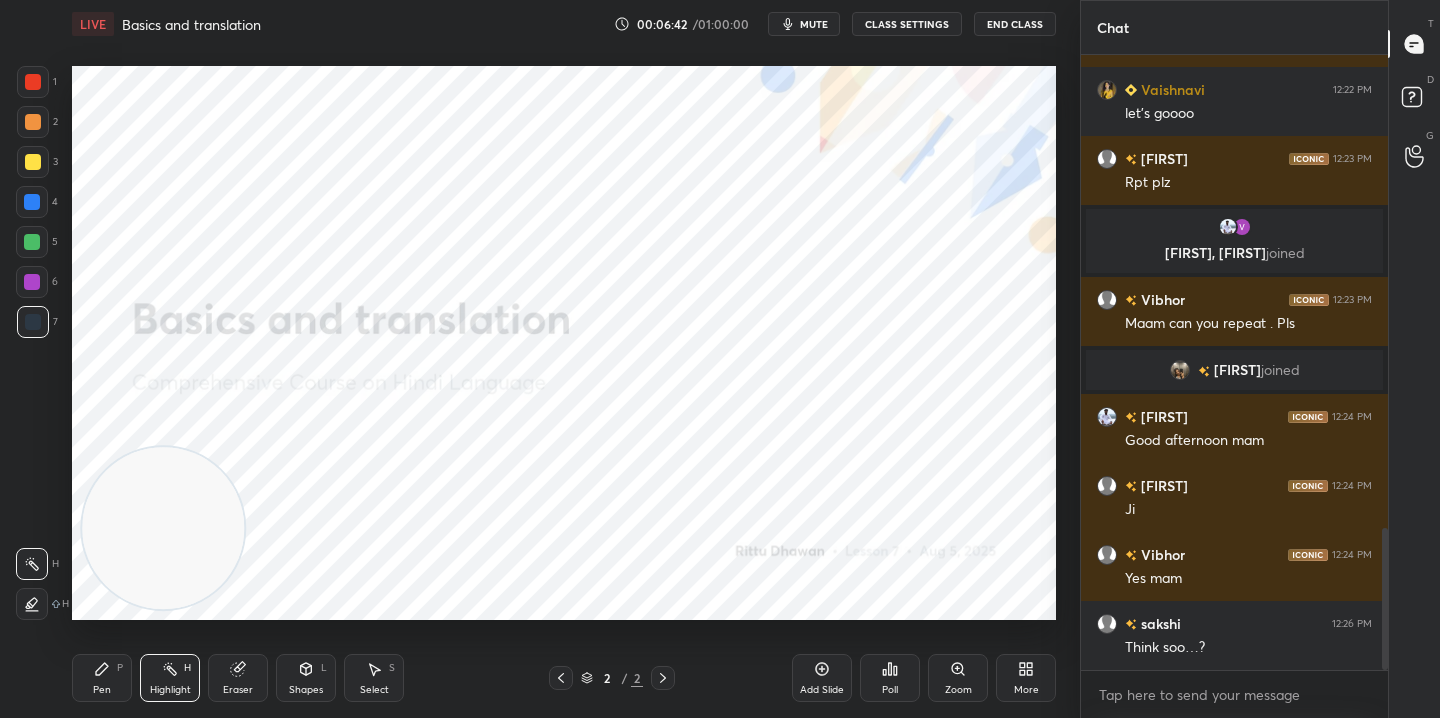 click 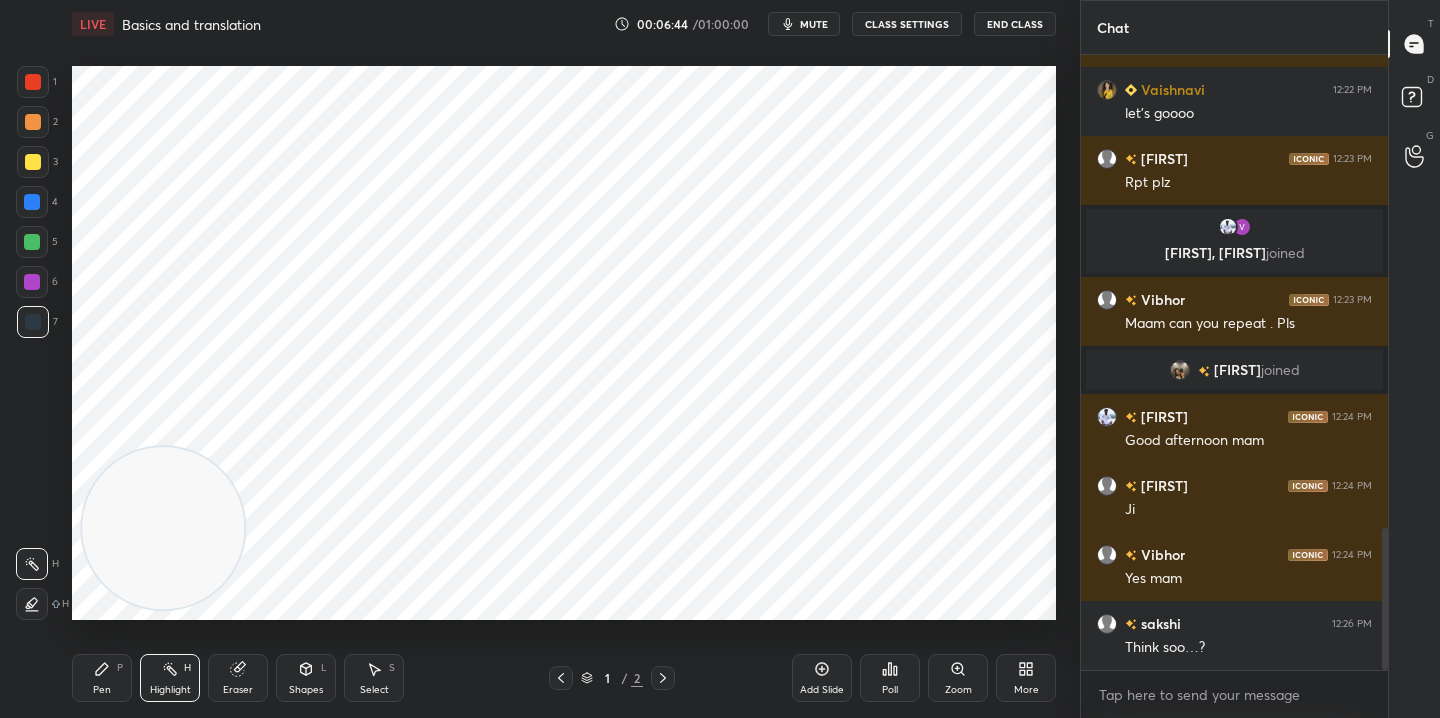 click 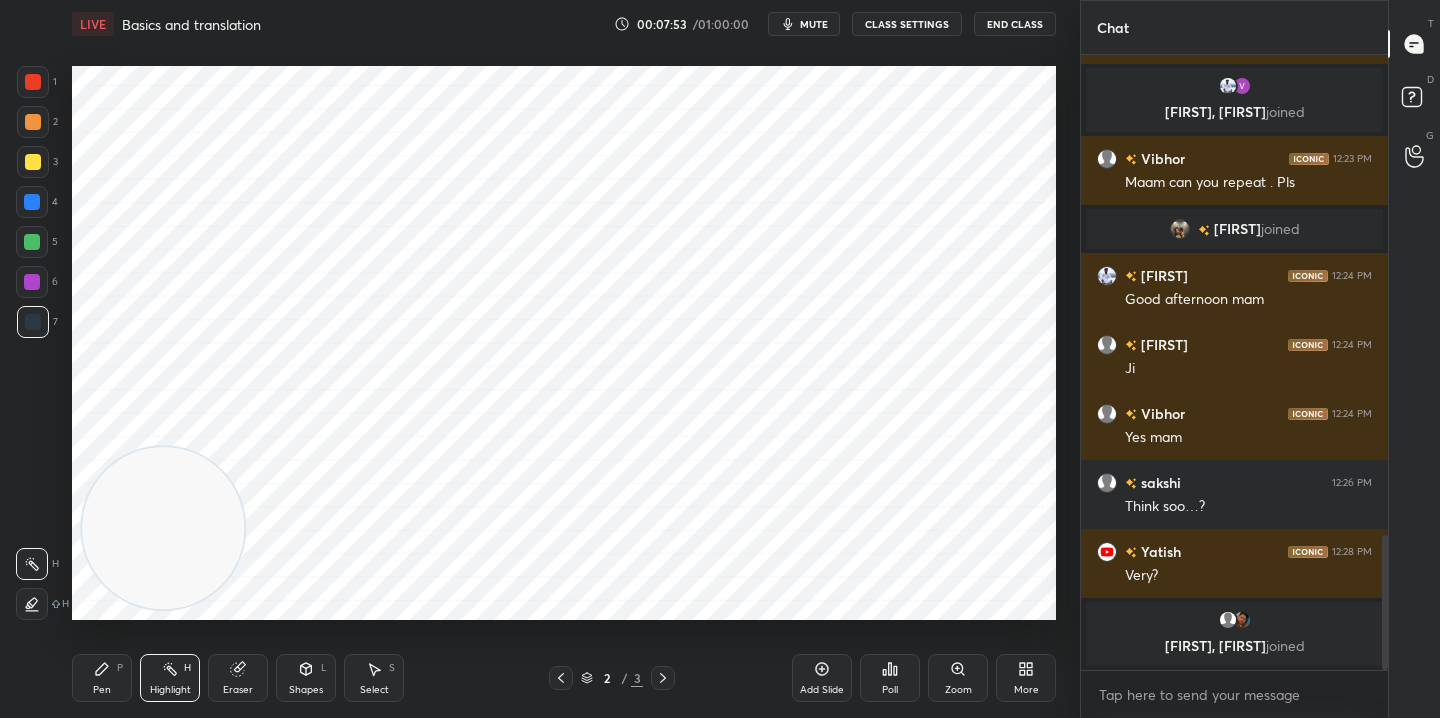 scroll, scrollTop: 2137, scrollLeft: 0, axis: vertical 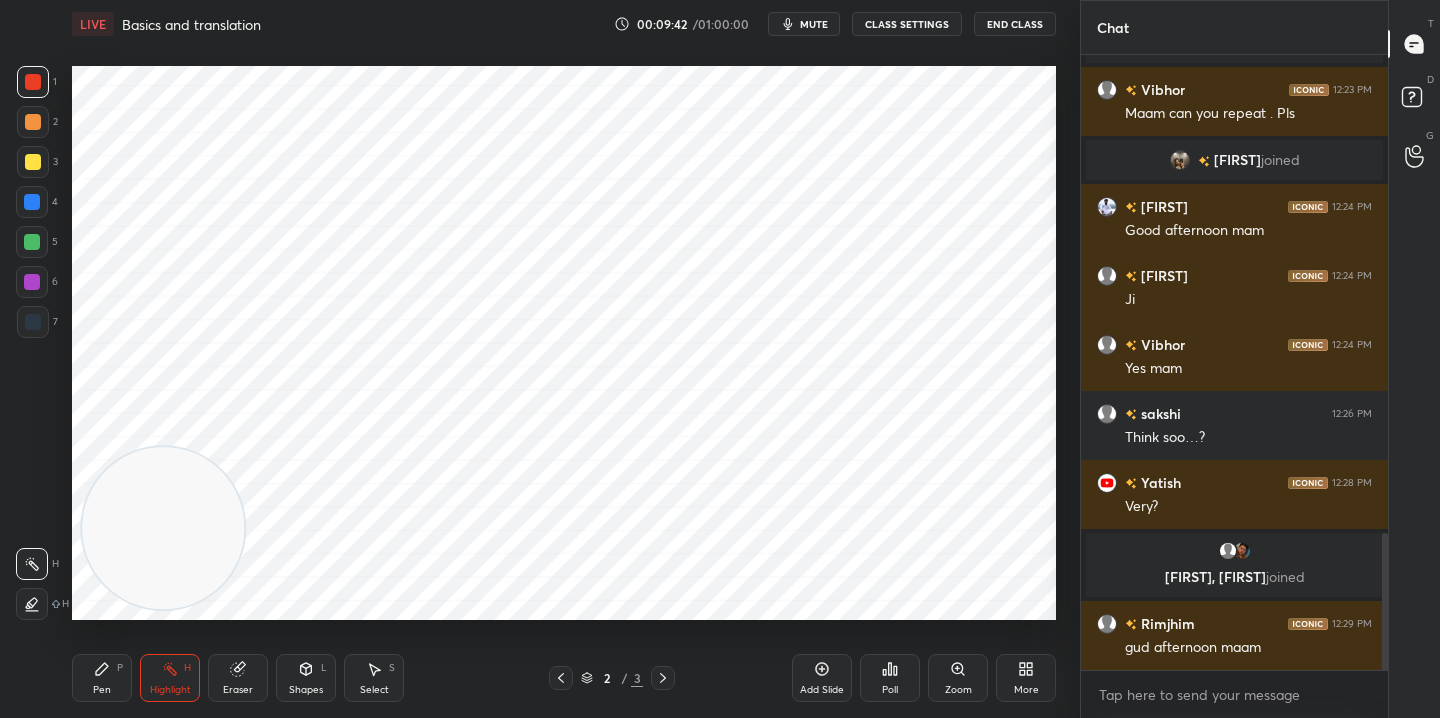 click 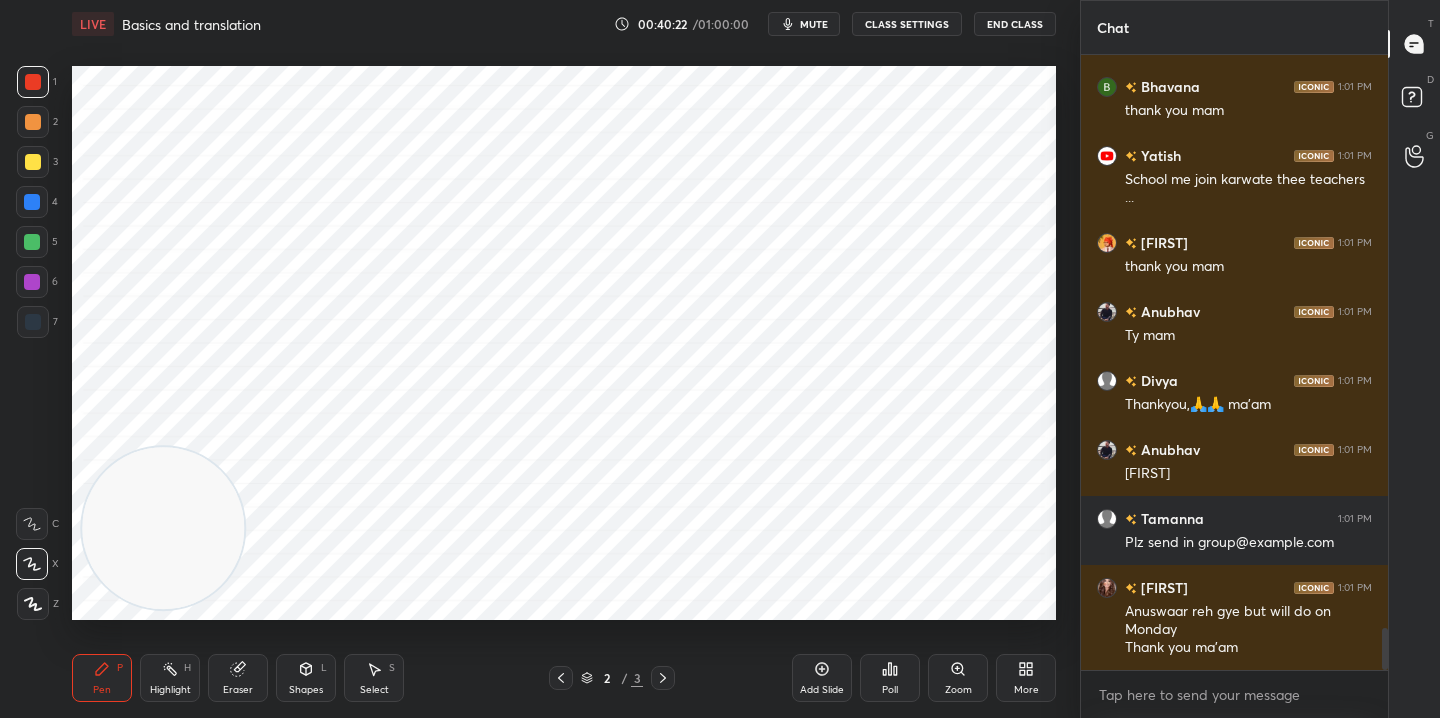 scroll, scrollTop: 8484, scrollLeft: 0, axis: vertical 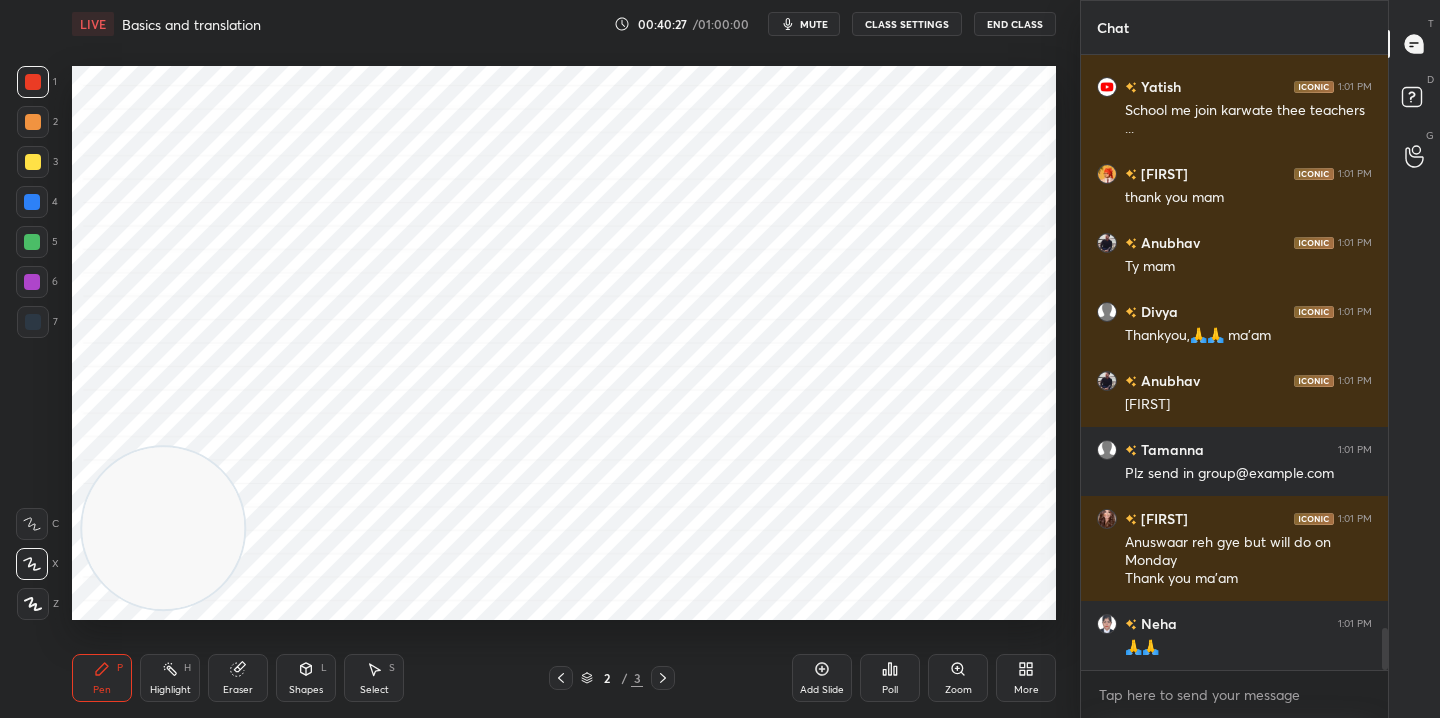 click on "End Class" at bounding box center (1015, 24) 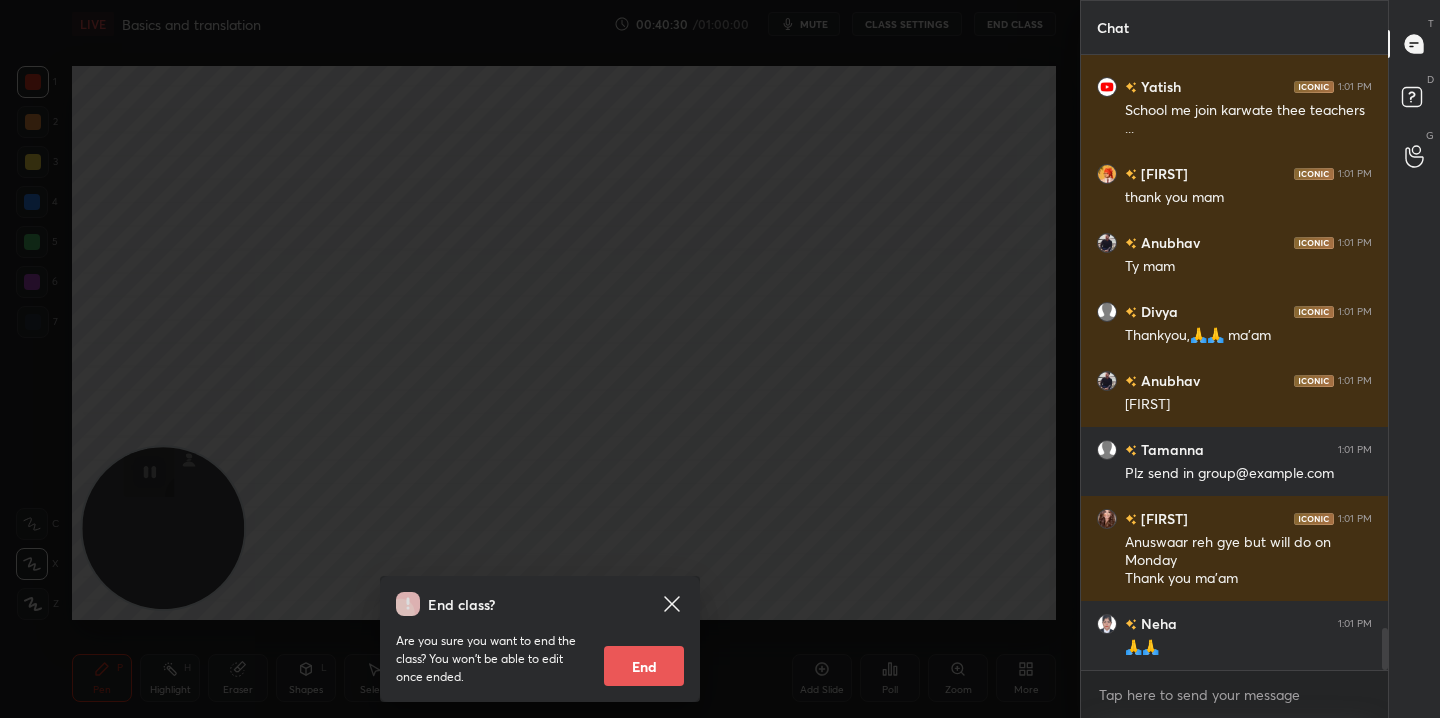 click on "End" at bounding box center [644, 666] 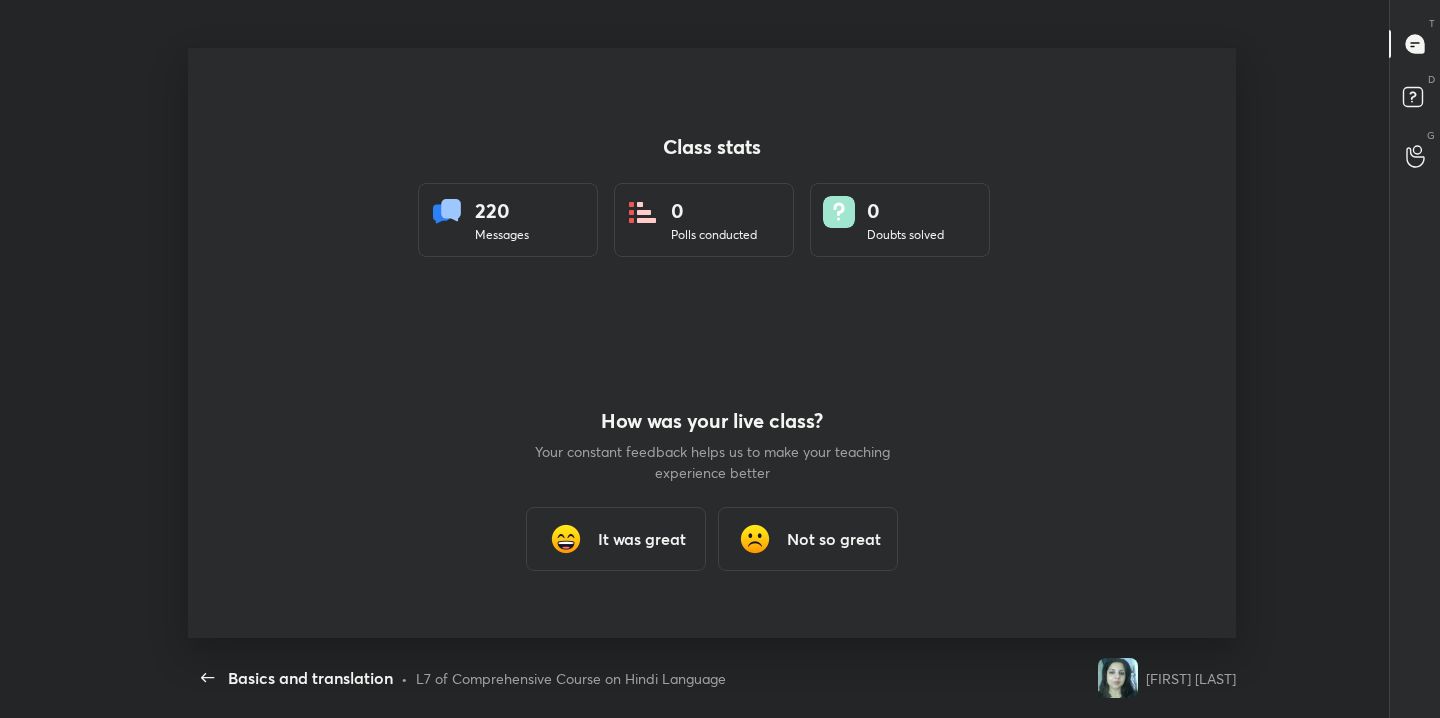 scroll, scrollTop: 99410, scrollLeft: 98923, axis: both 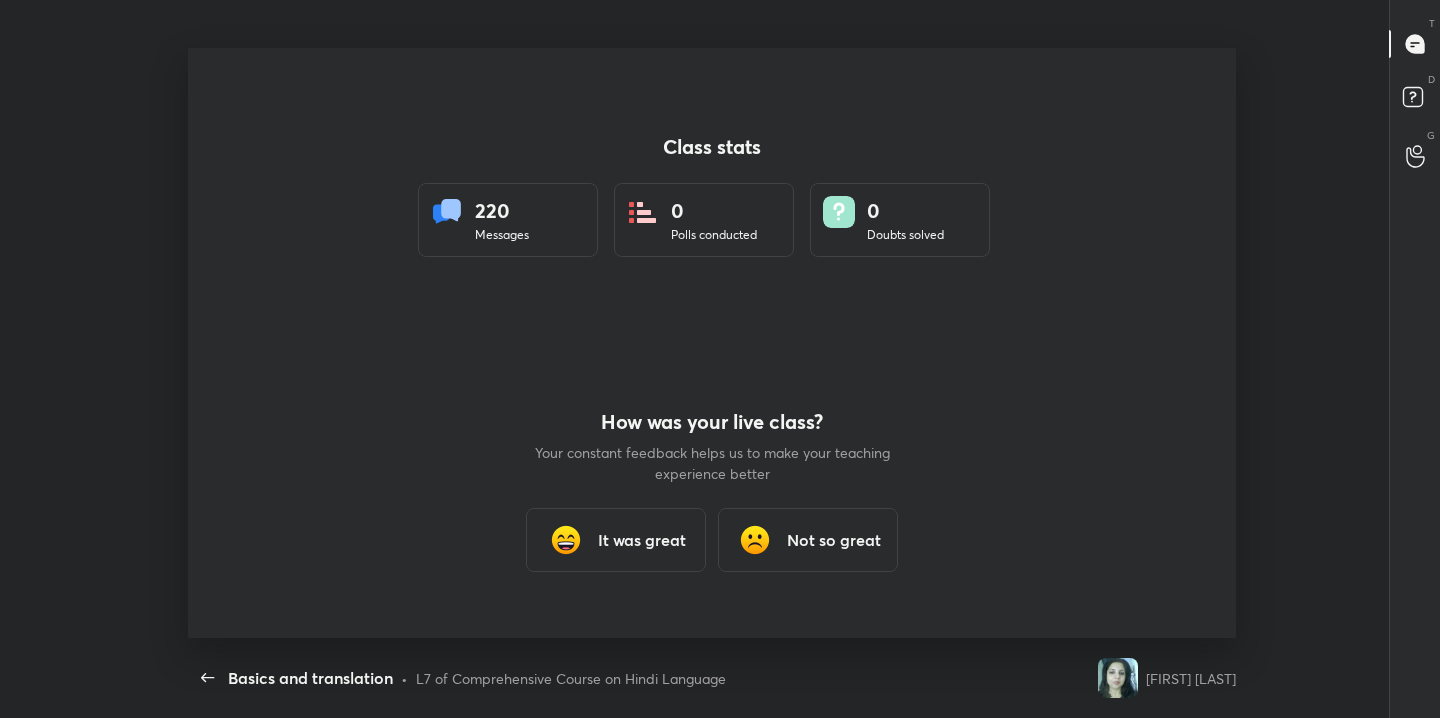 click on "It was great" at bounding box center (642, 540) 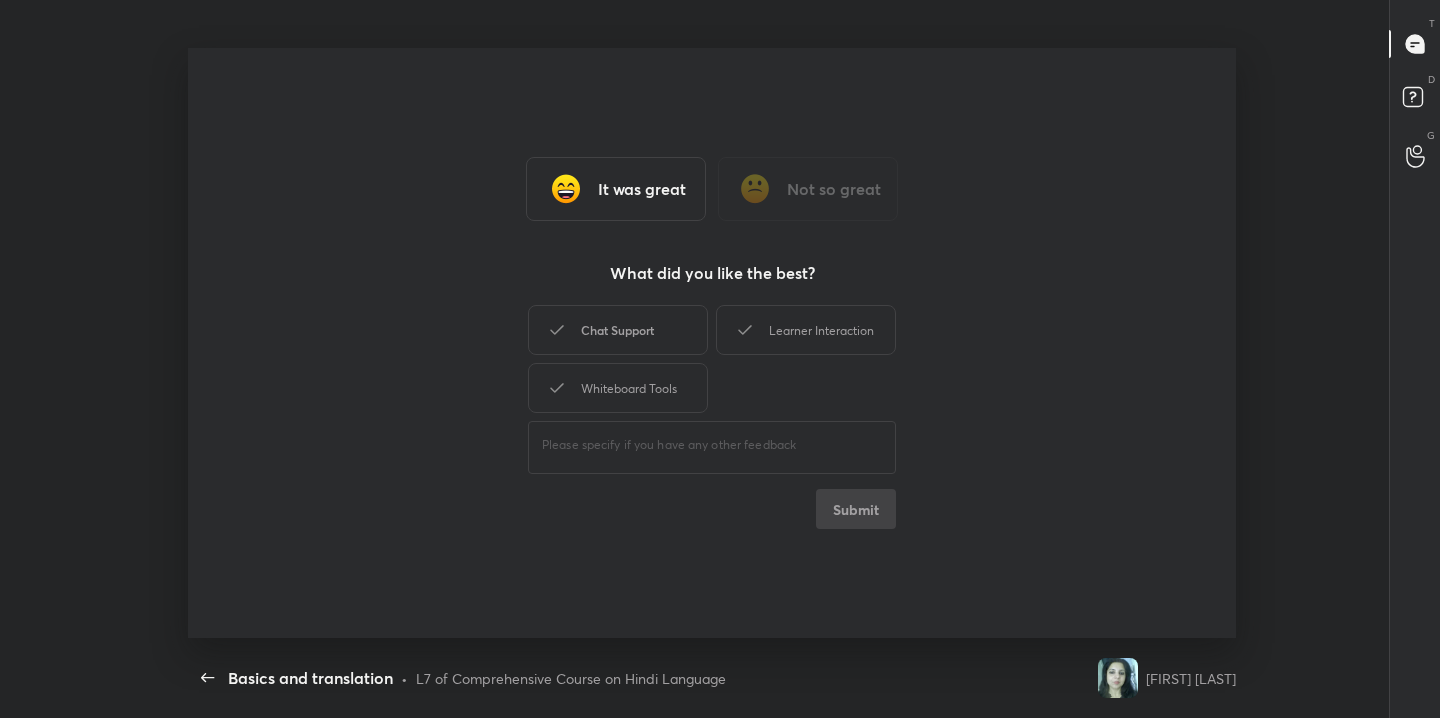 click on "Chat Support" at bounding box center [618, 330] 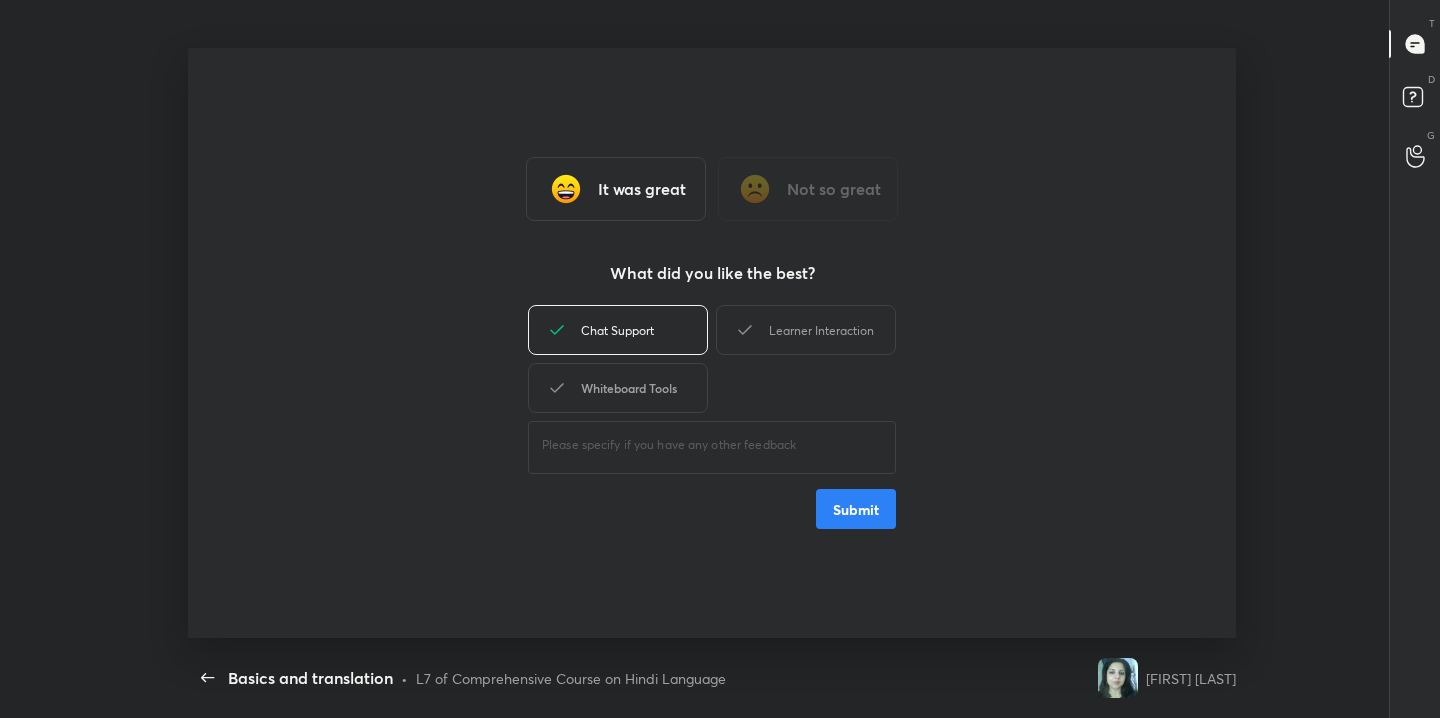 click on "Whiteboard Tools" at bounding box center (618, 388) 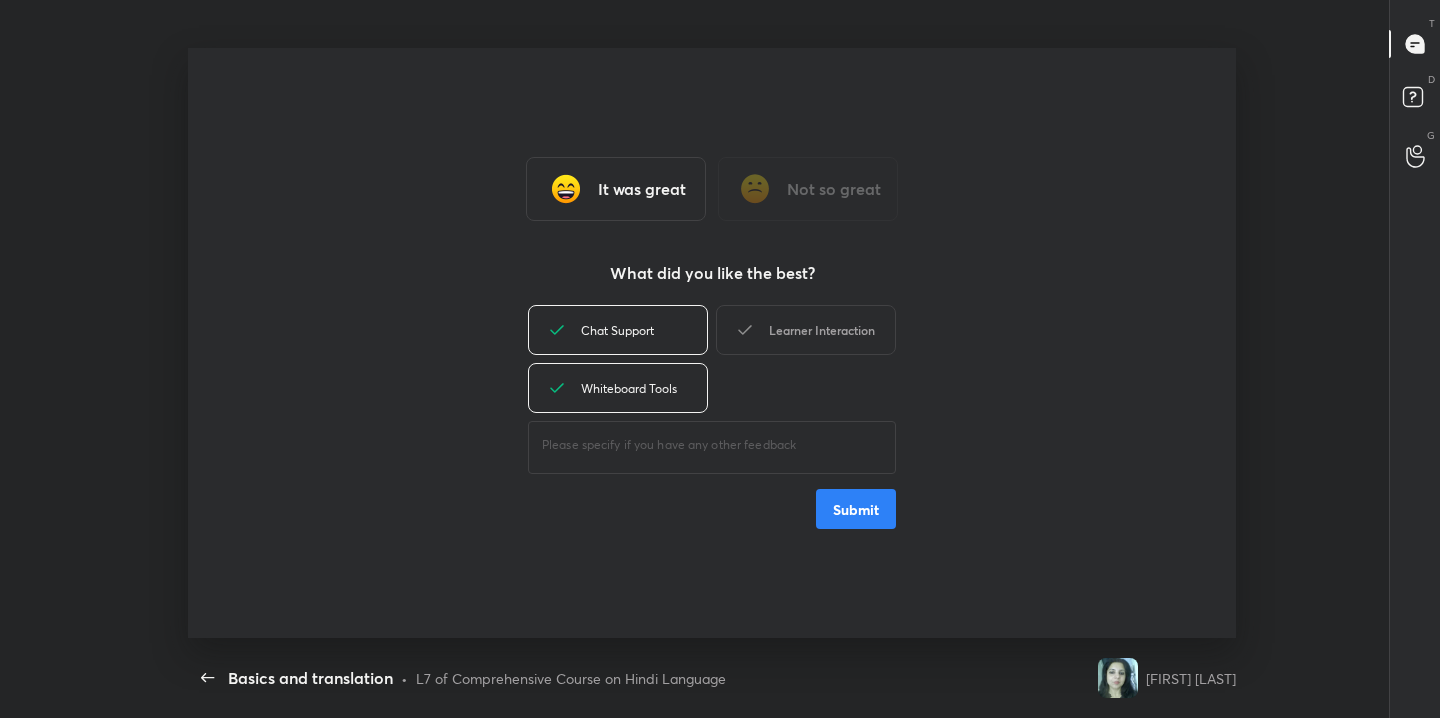 click on "Learner Interaction" at bounding box center (806, 330) 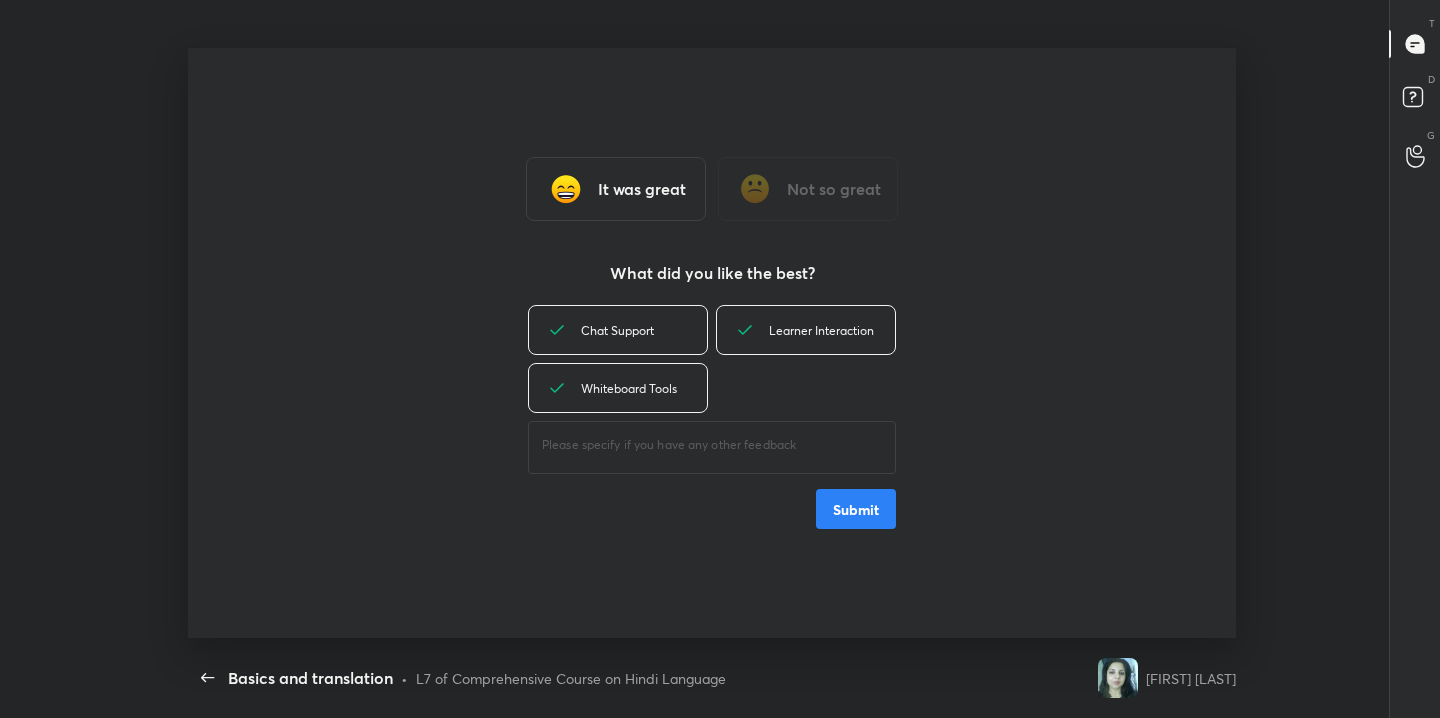 click on "Submit" at bounding box center [856, 509] 